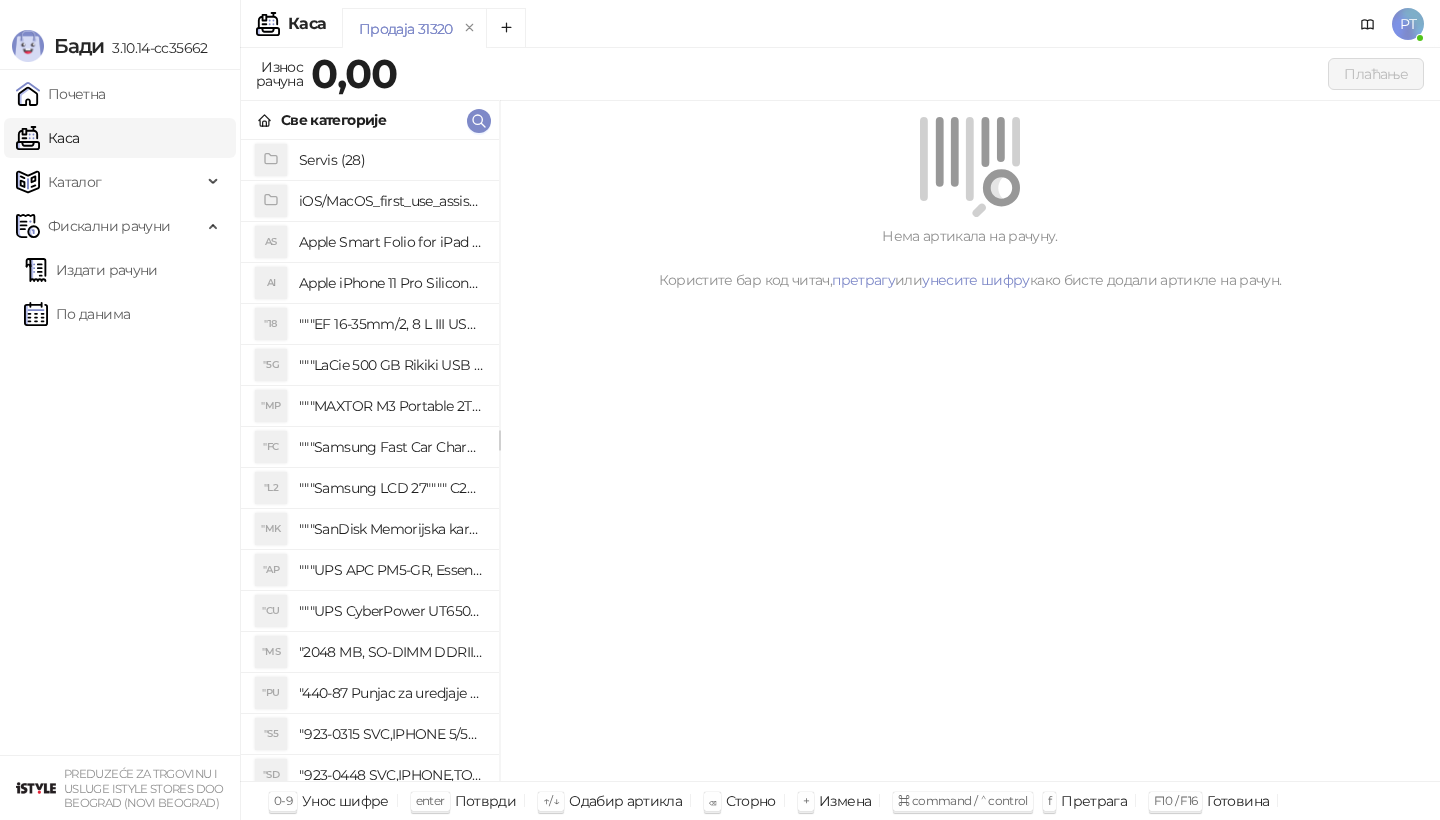 scroll, scrollTop: 0, scrollLeft: 0, axis: both 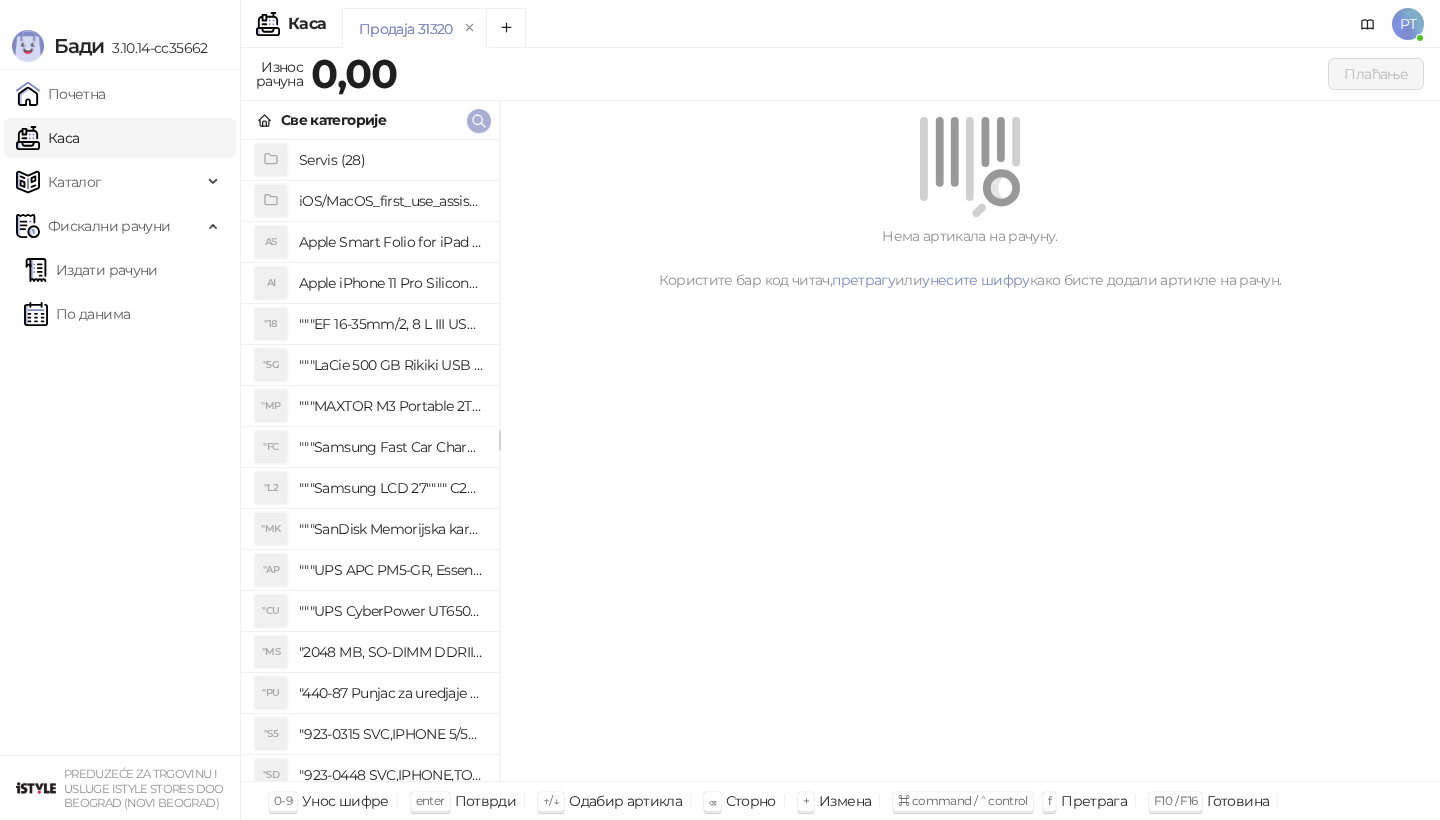 click at bounding box center [479, 121] 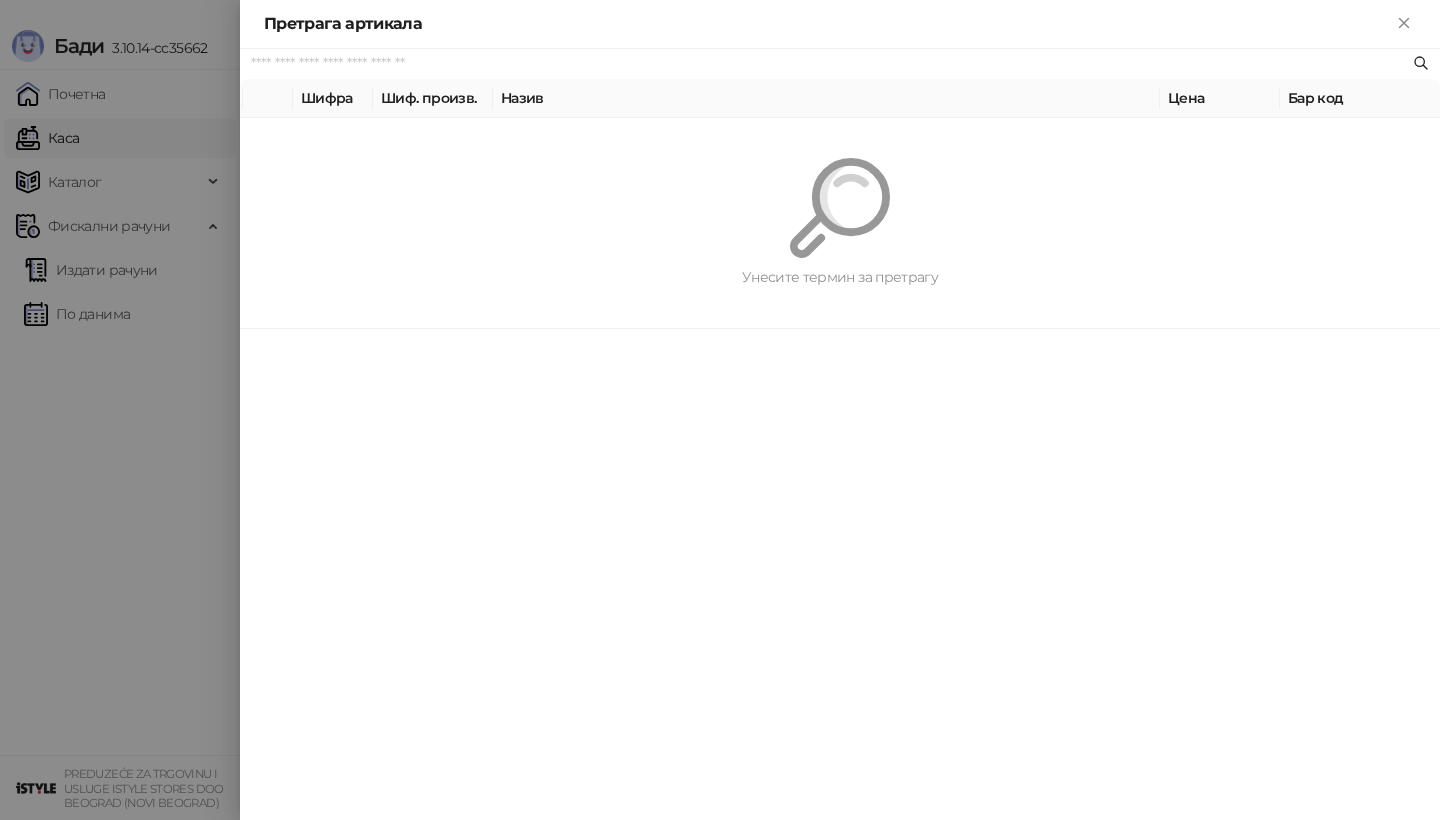paste on "*********" 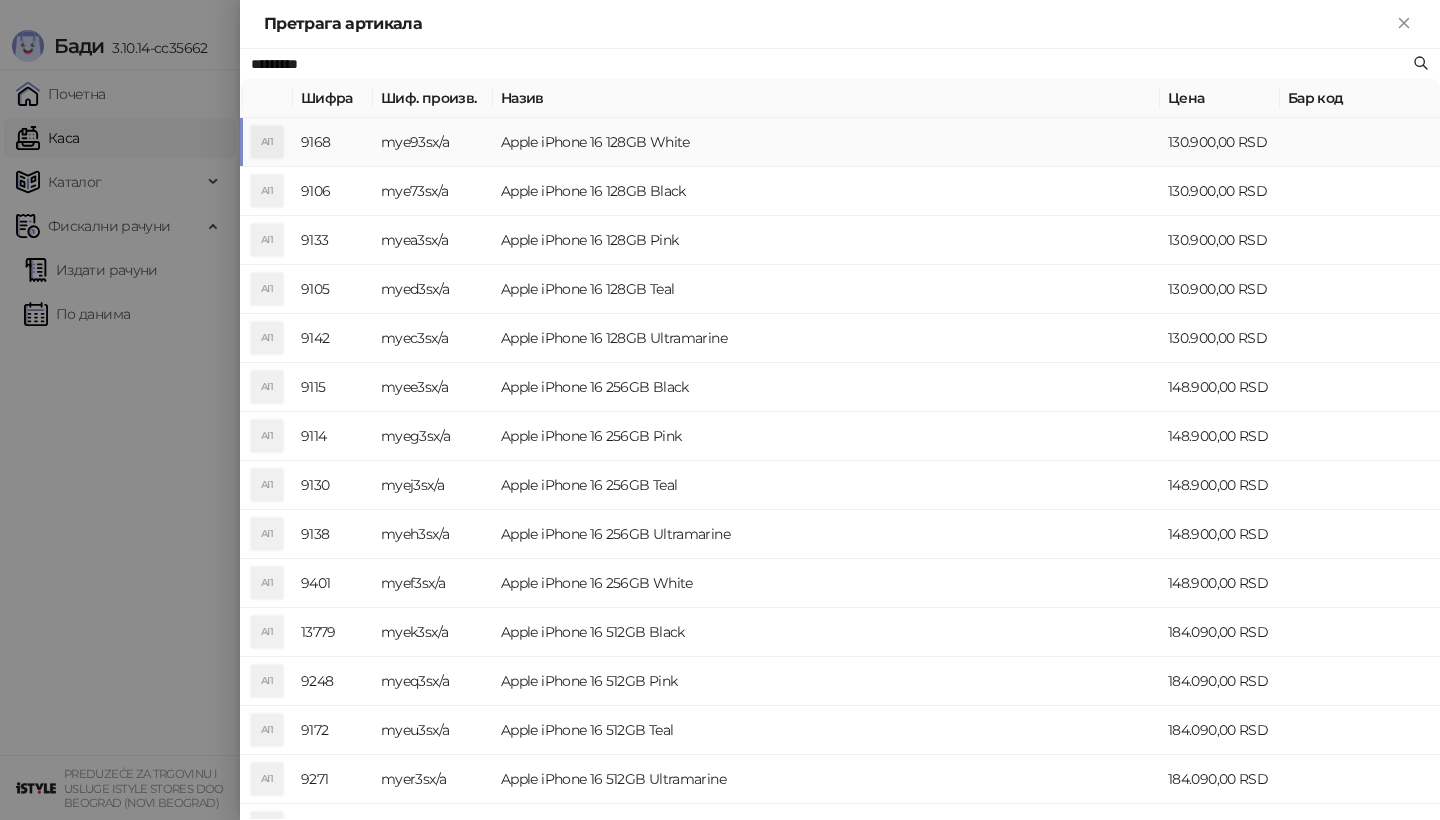 type on "*********" 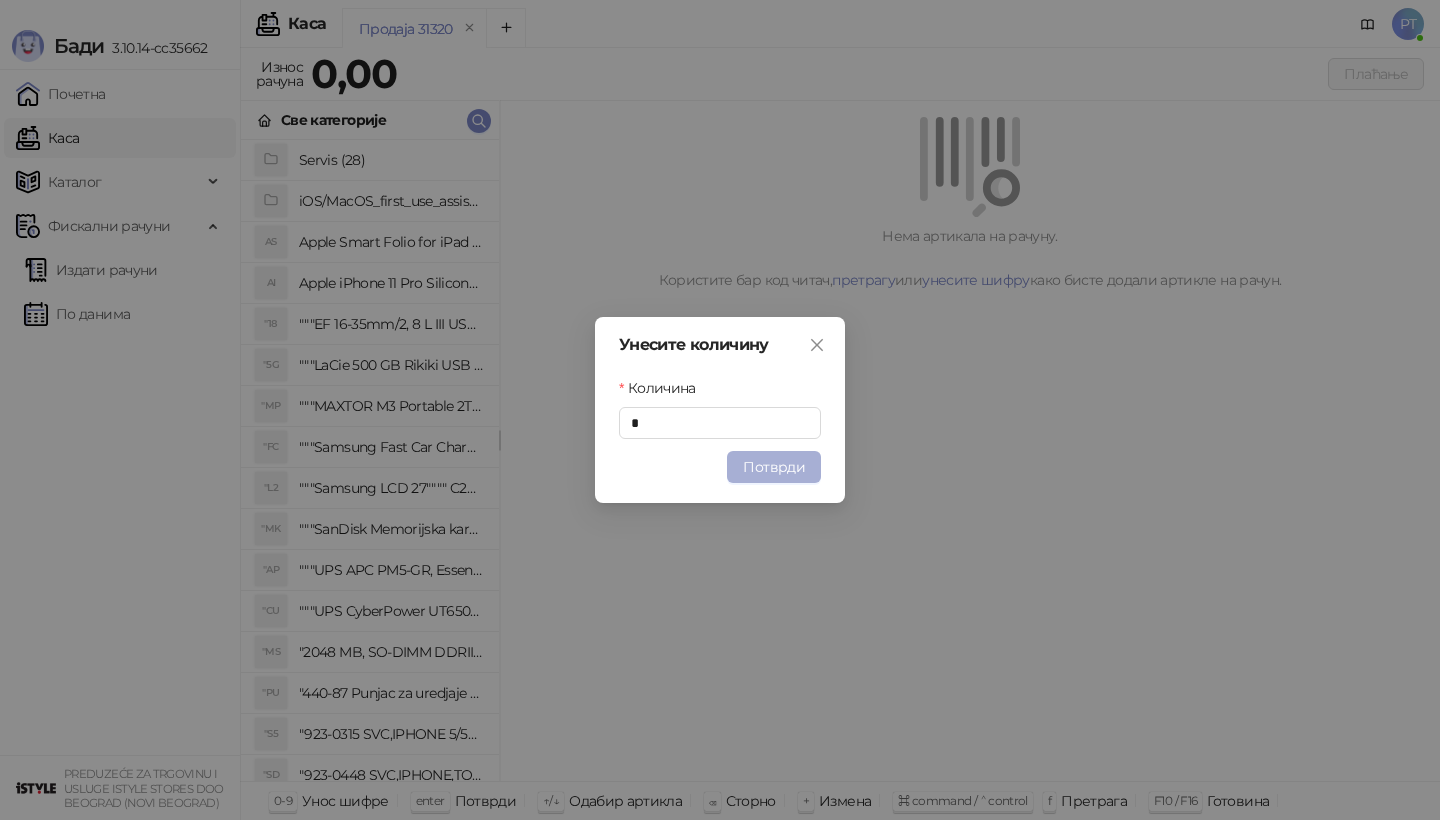 click on "Потврди" at bounding box center (774, 467) 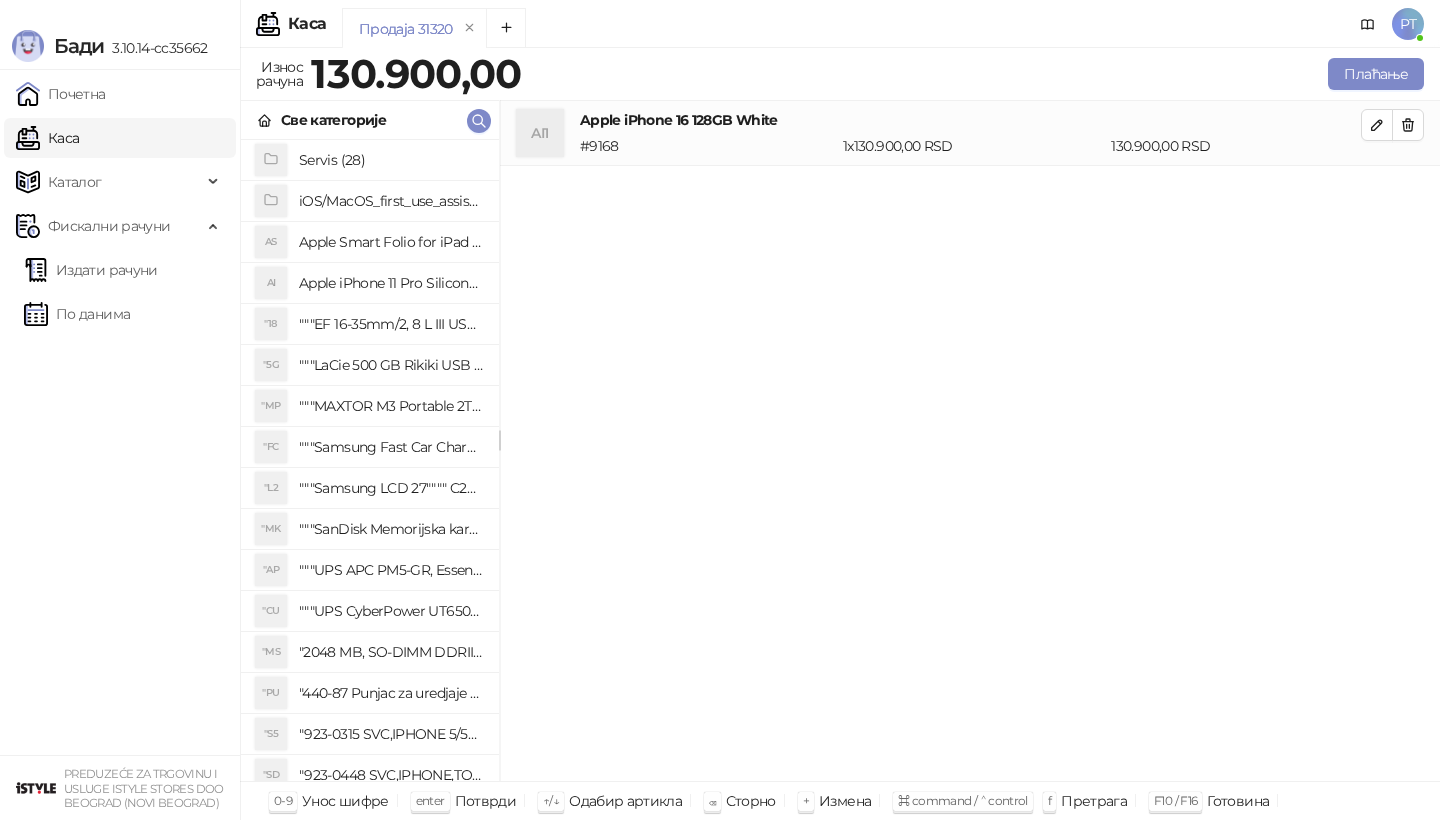 type 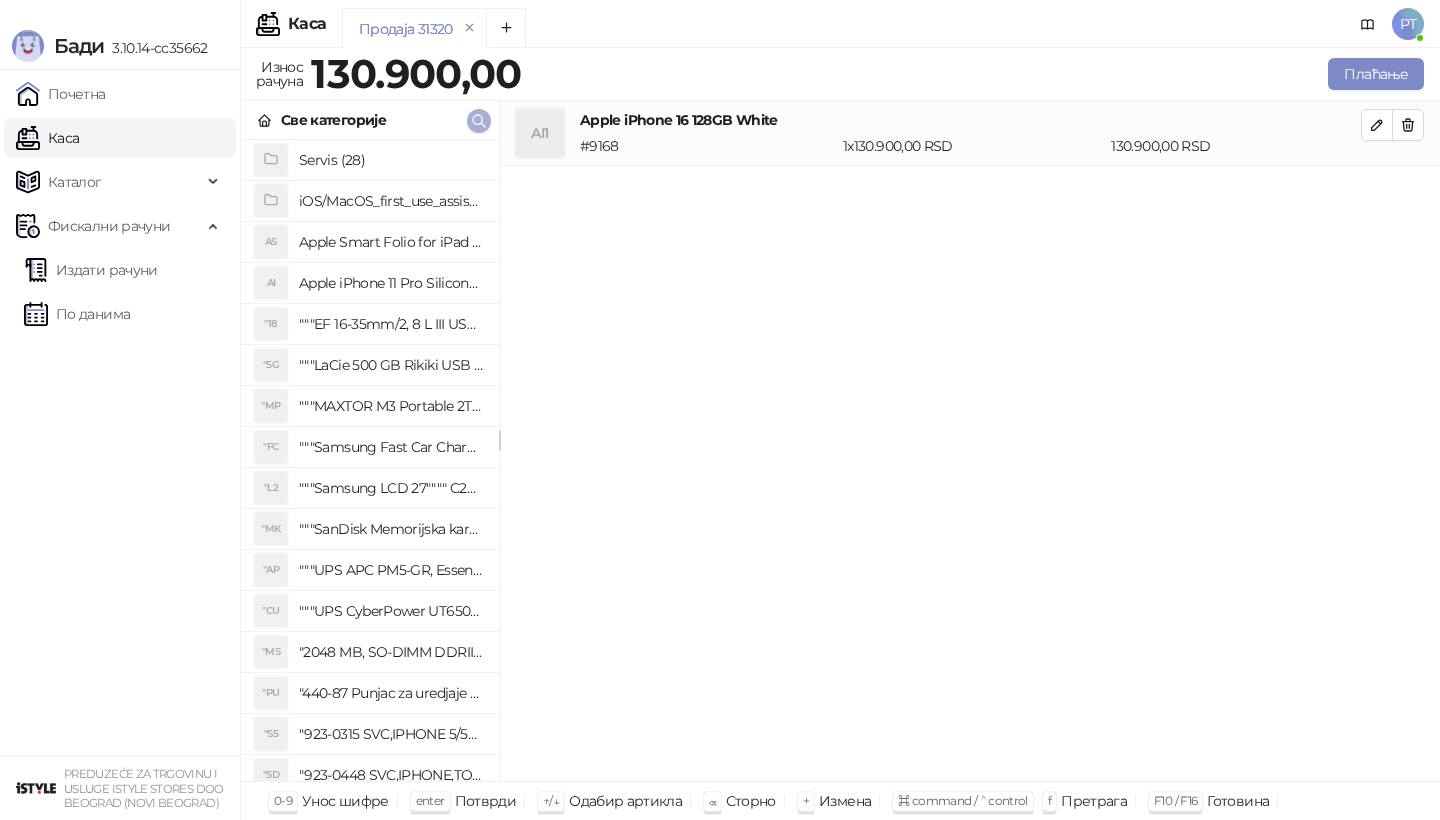 click at bounding box center (479, 120) 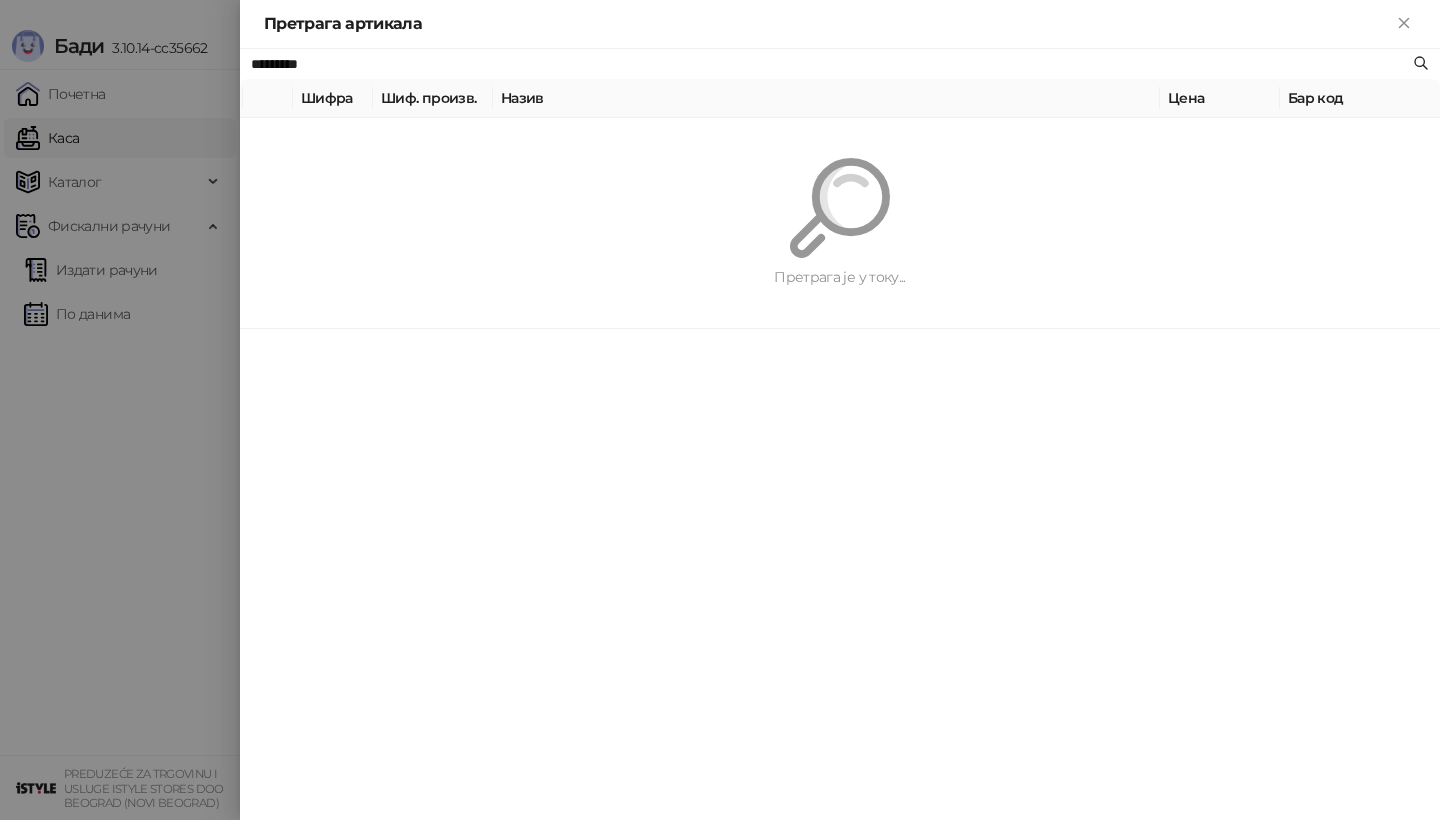 paste on "**********" 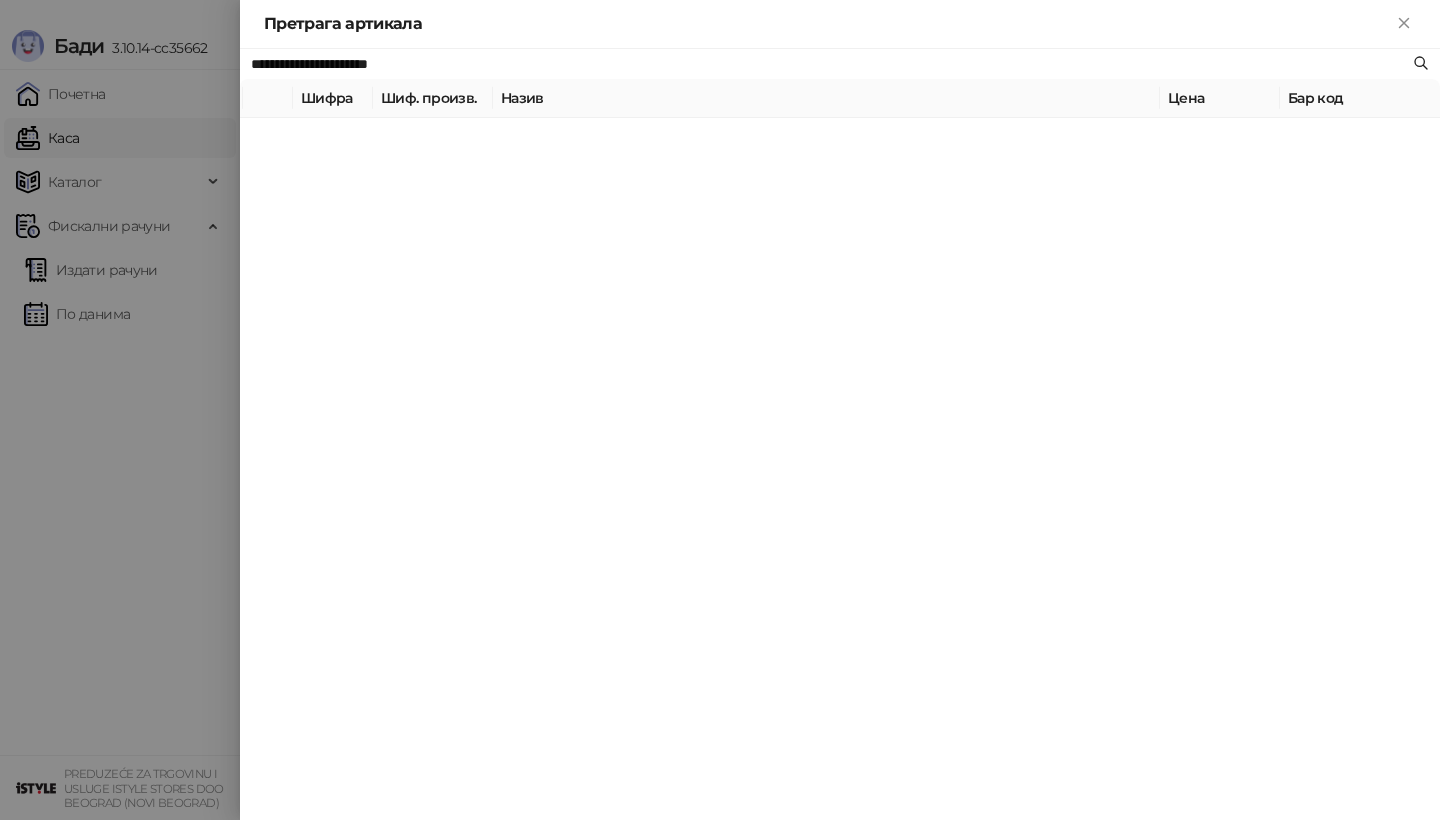 type on "**********" 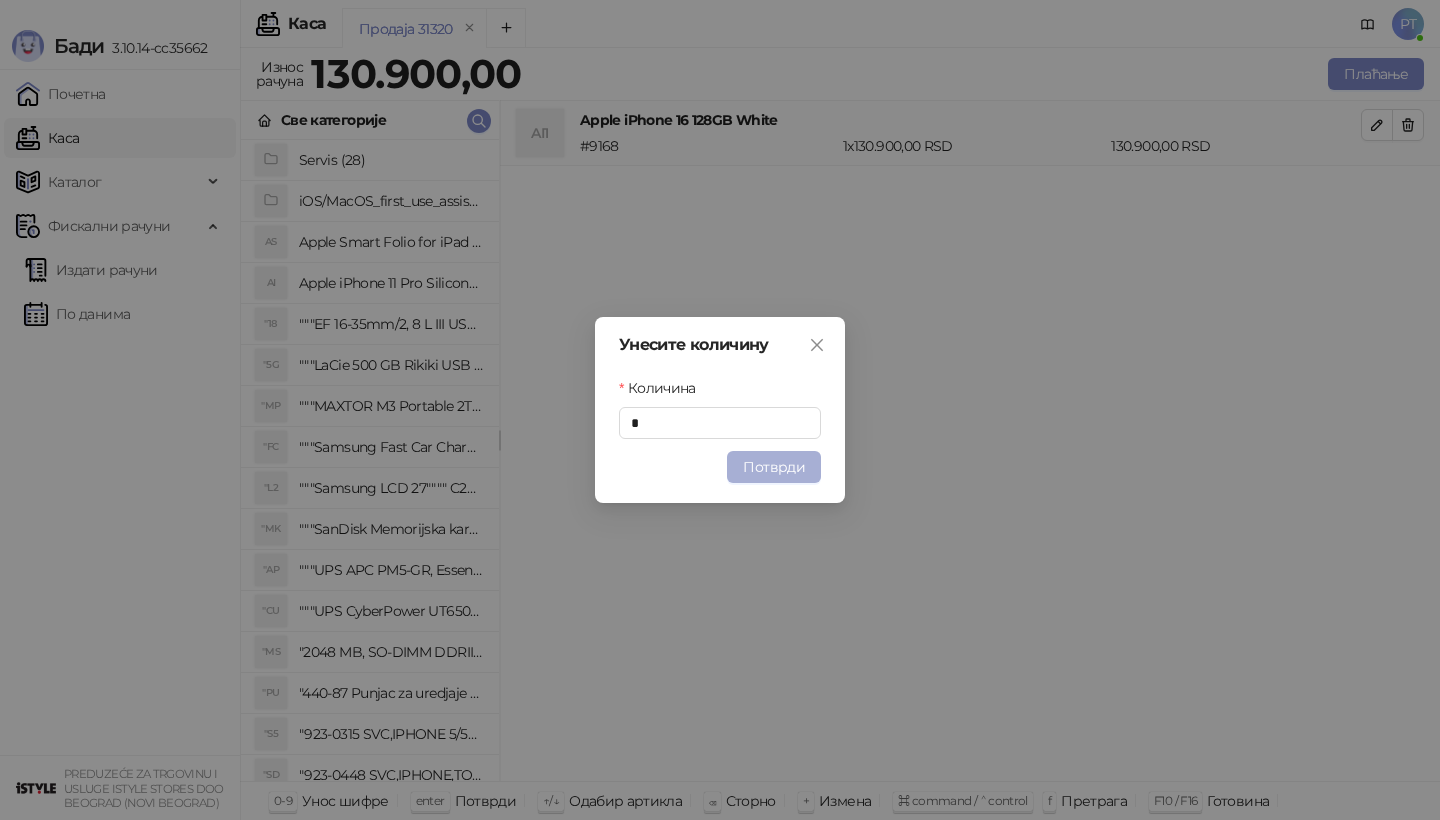 click on "Потврди" at bounding box center (774, 467) 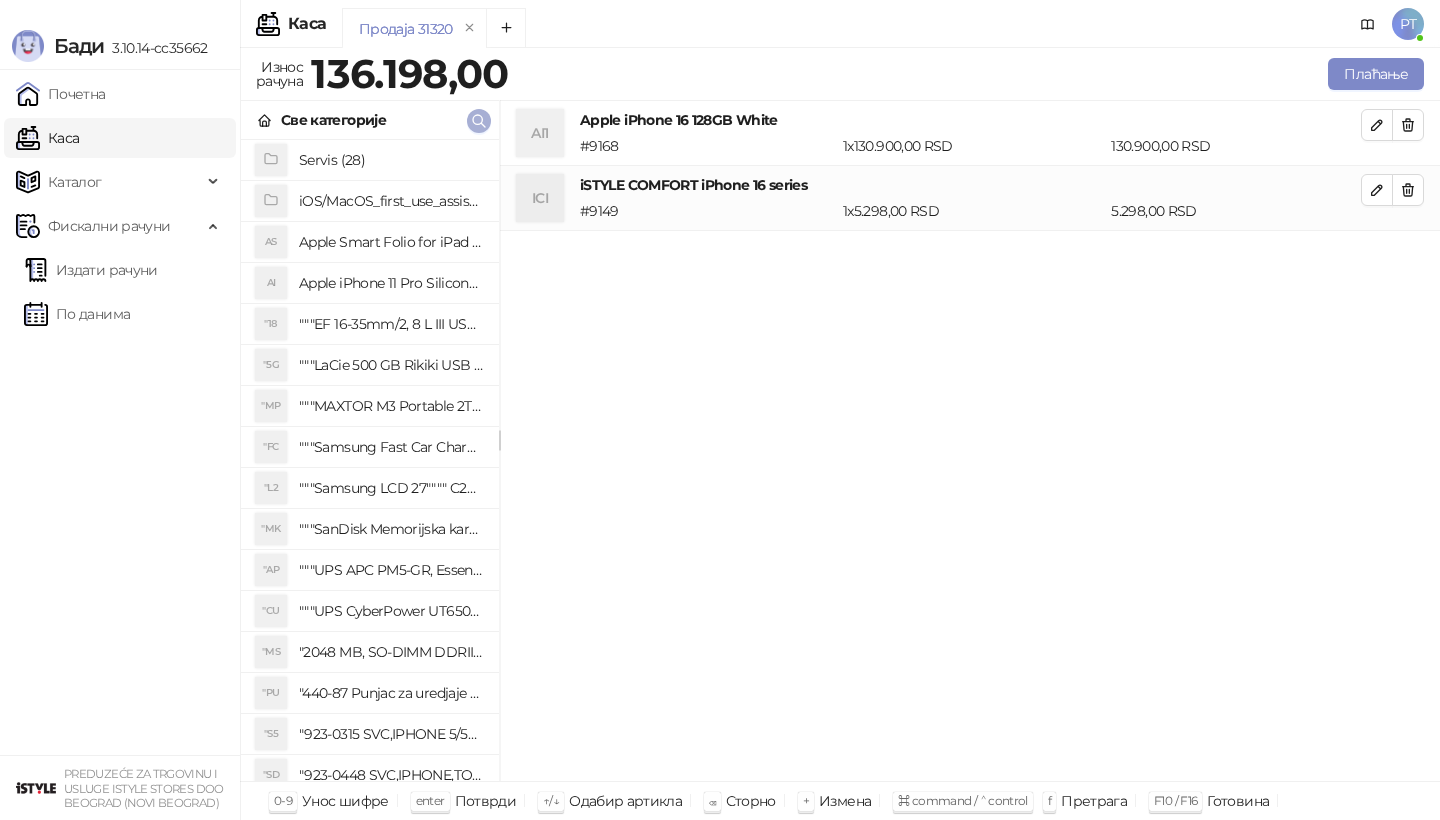 type 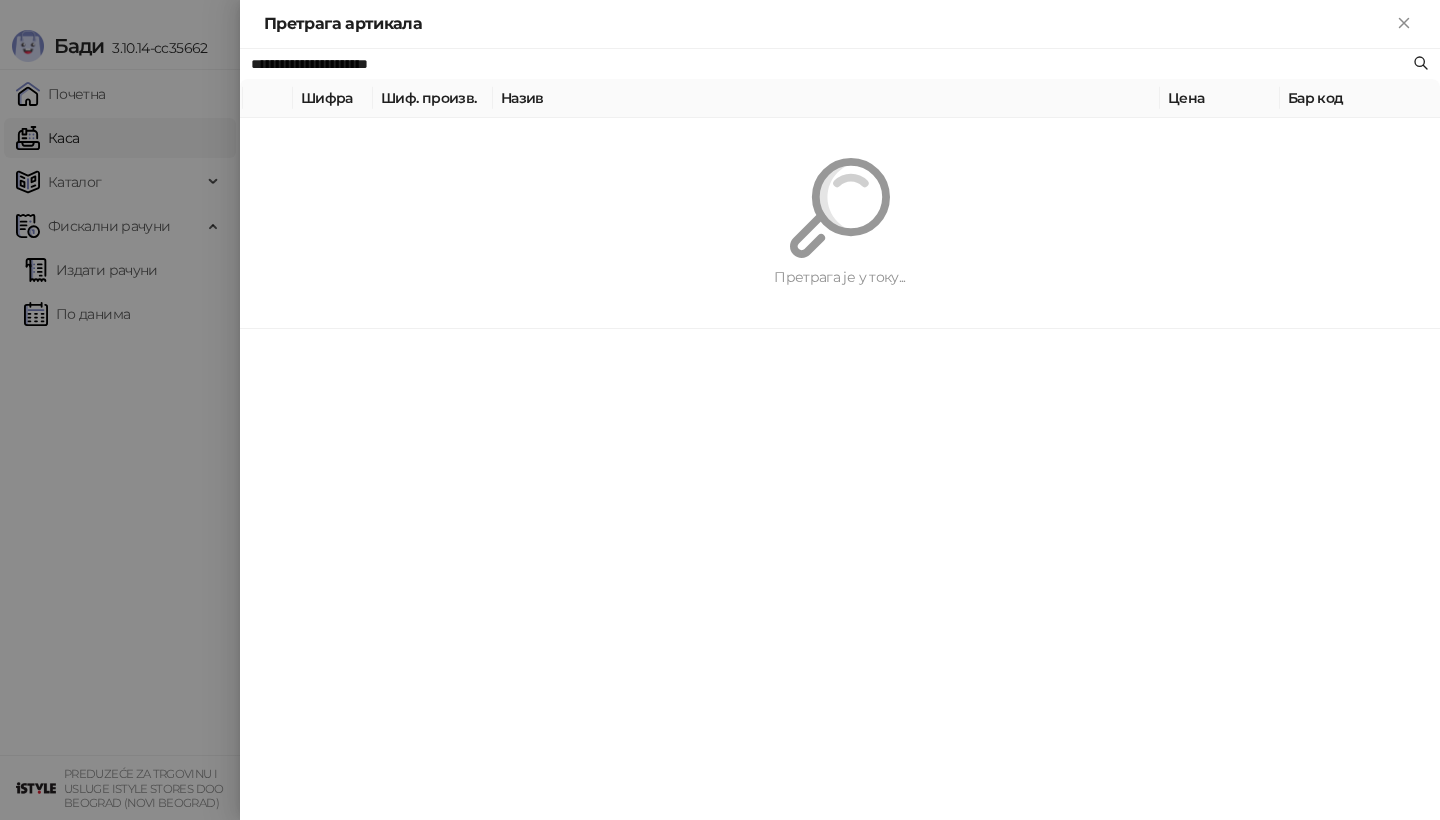 paste 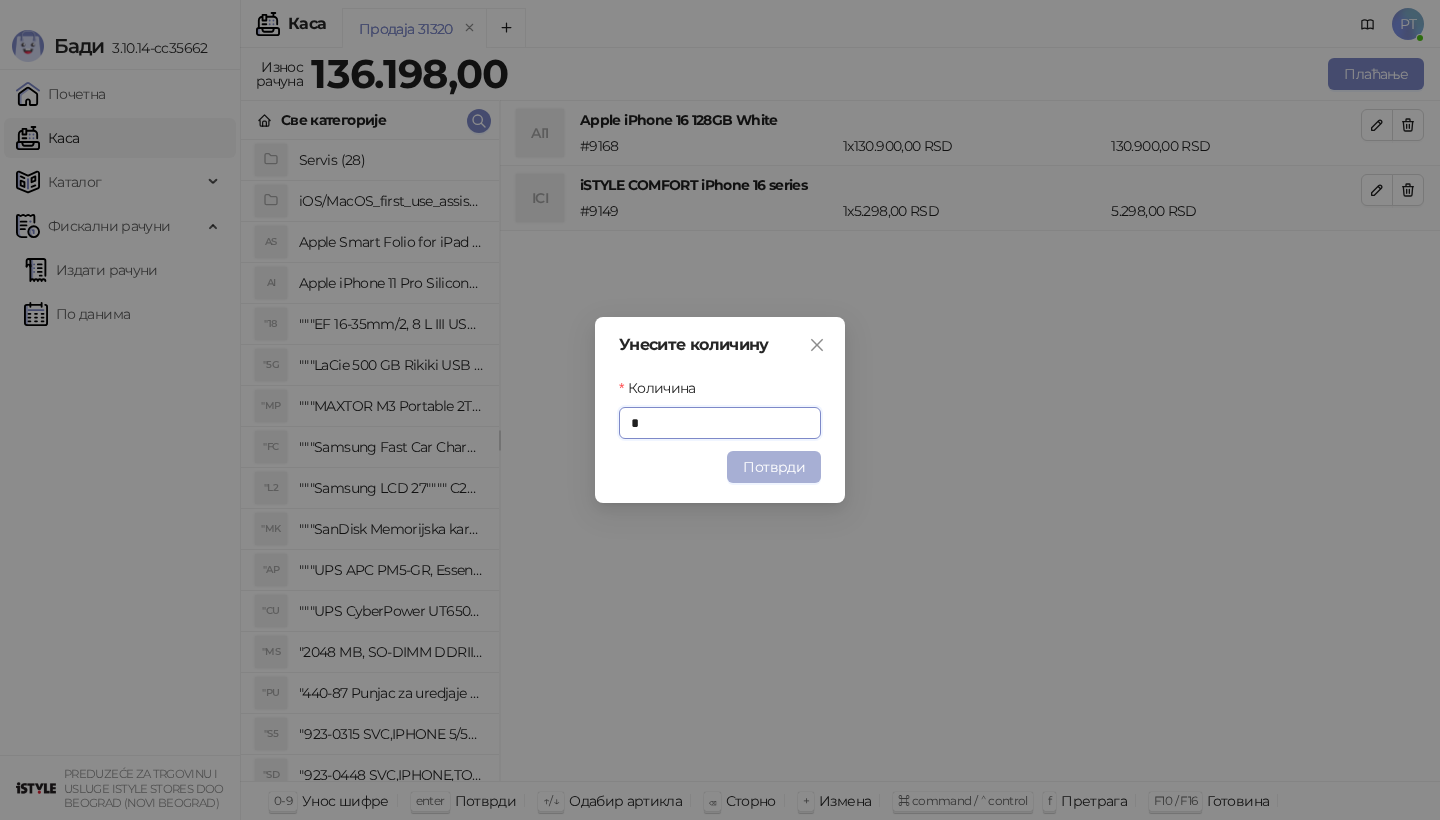 click on "Потврди" at bounding box center [774, 467] 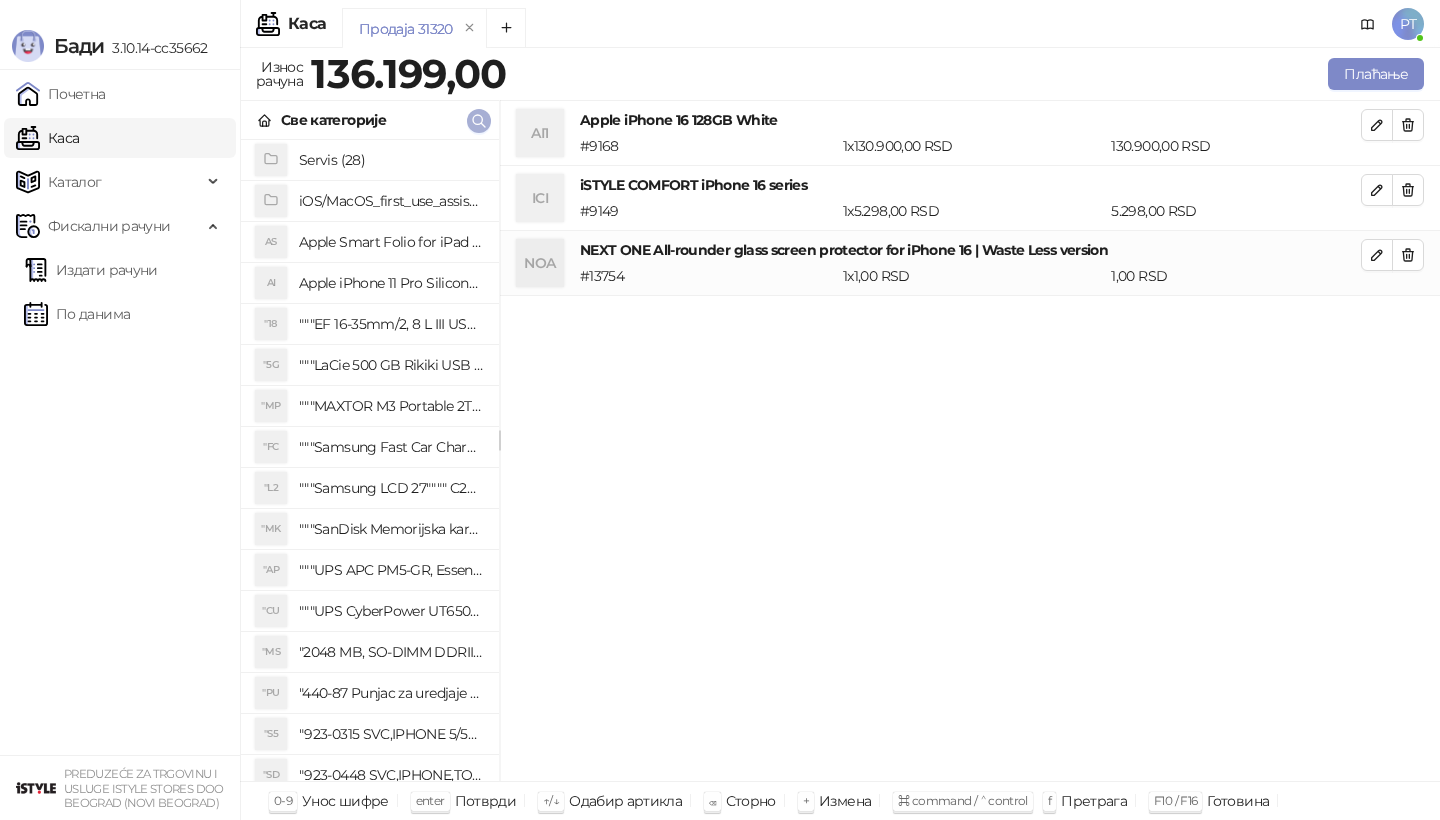 click at bounding box center (479, 121) 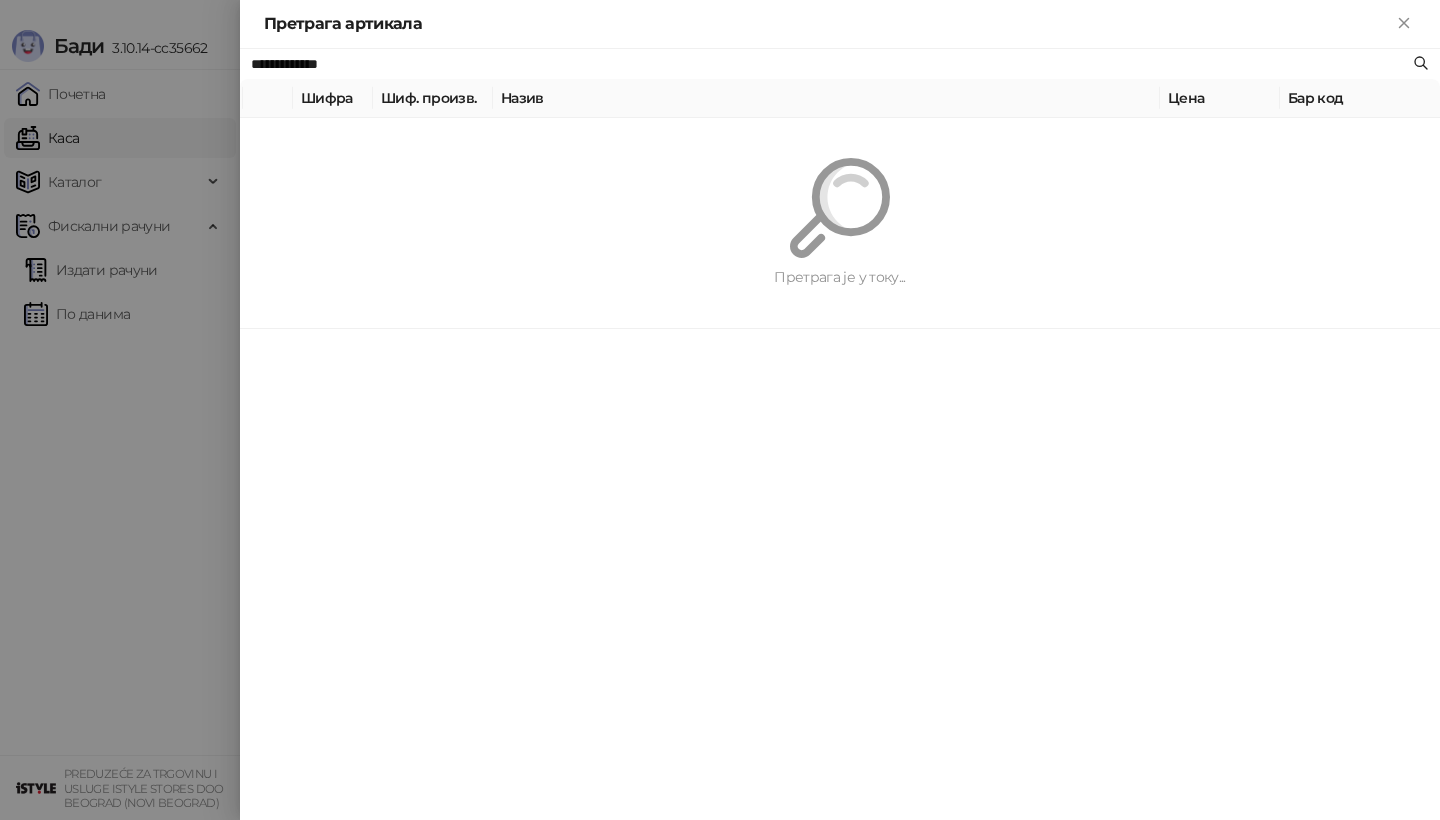 click on "**********" at bounding box center (720, 410) 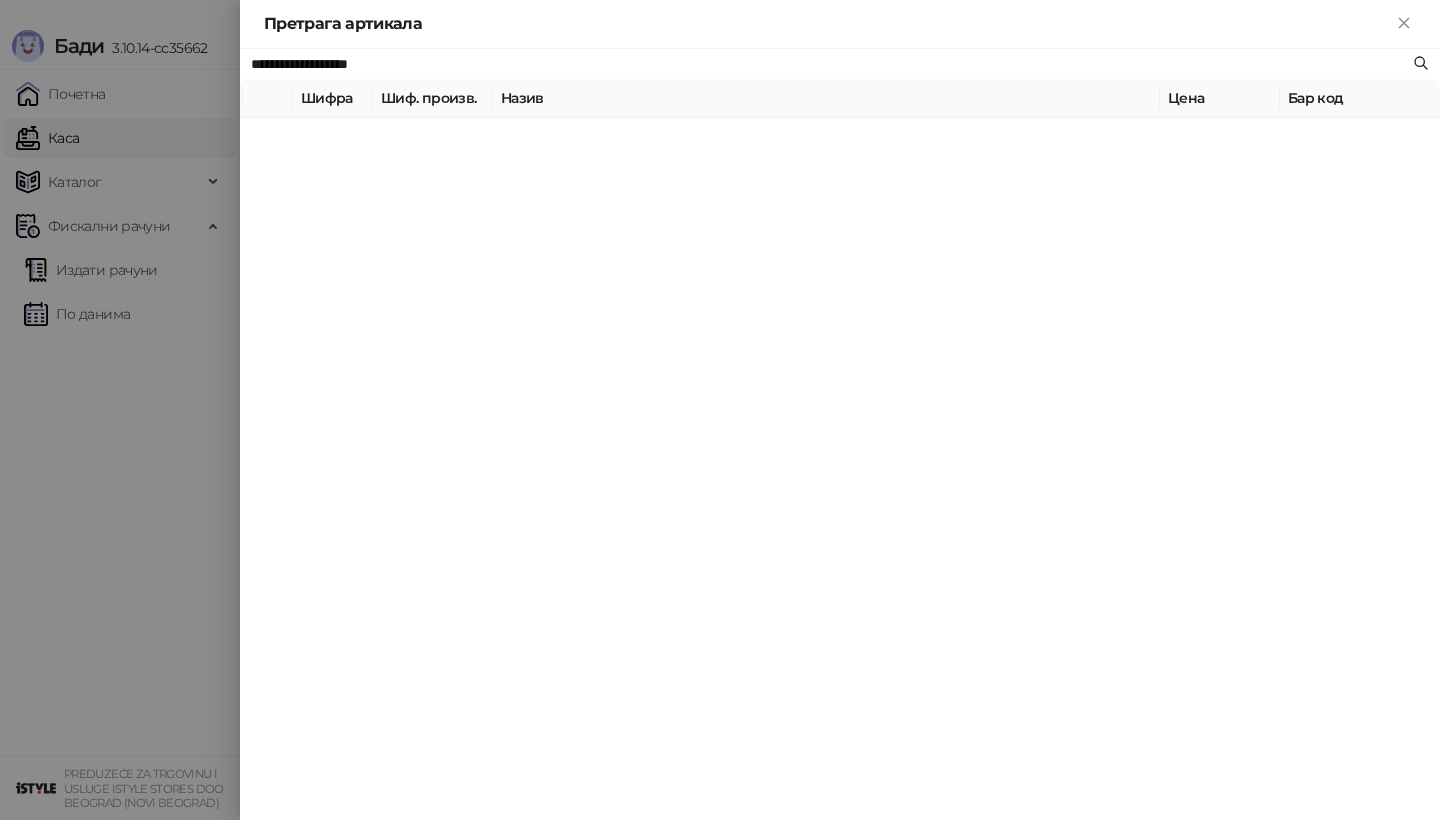 type on "**********" 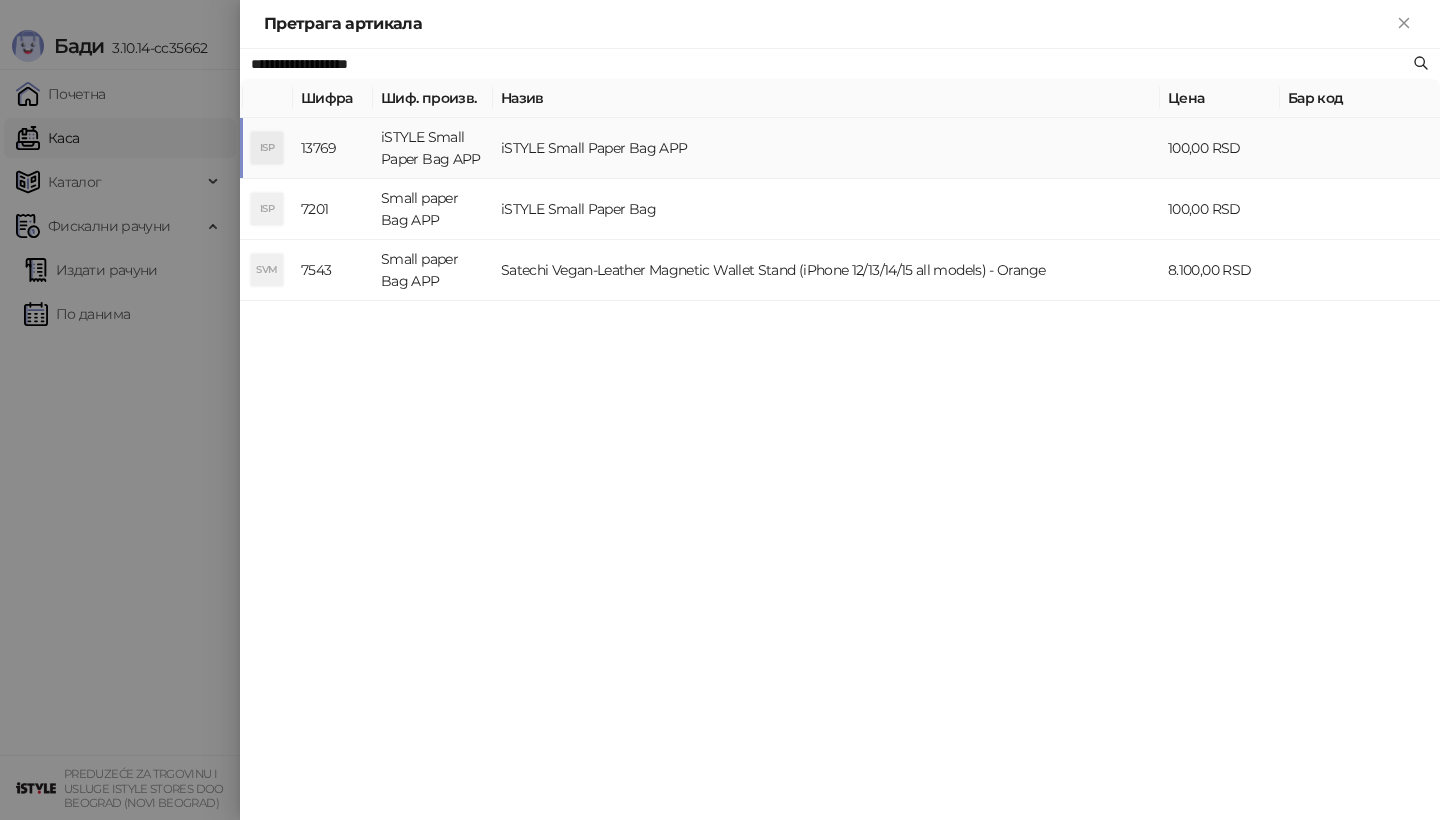 click on "iSTYLE Small Paper Bag APP" at bounding box center [433, 148] 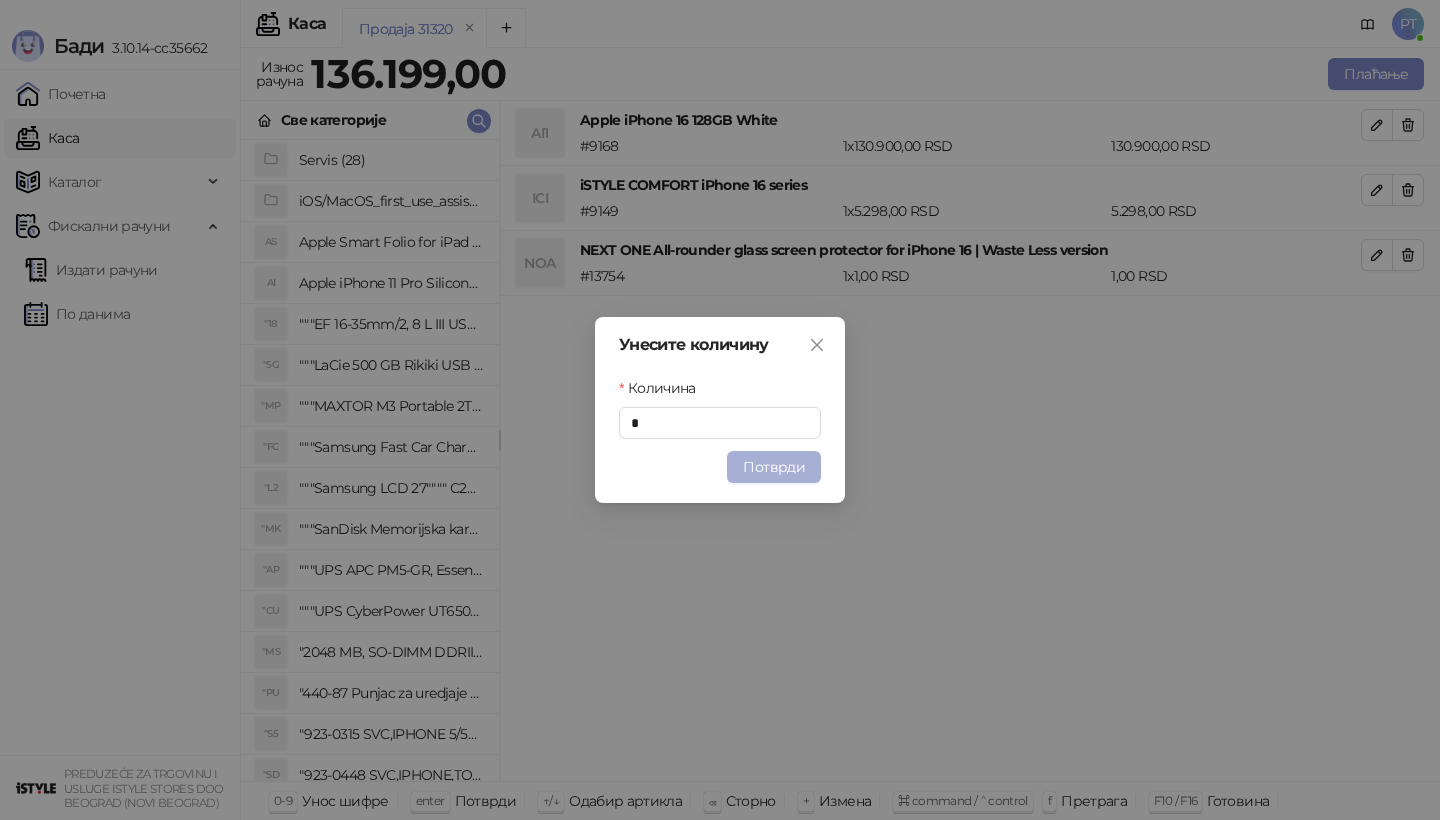 click on "Потврди" at bounding box center (774, 467) 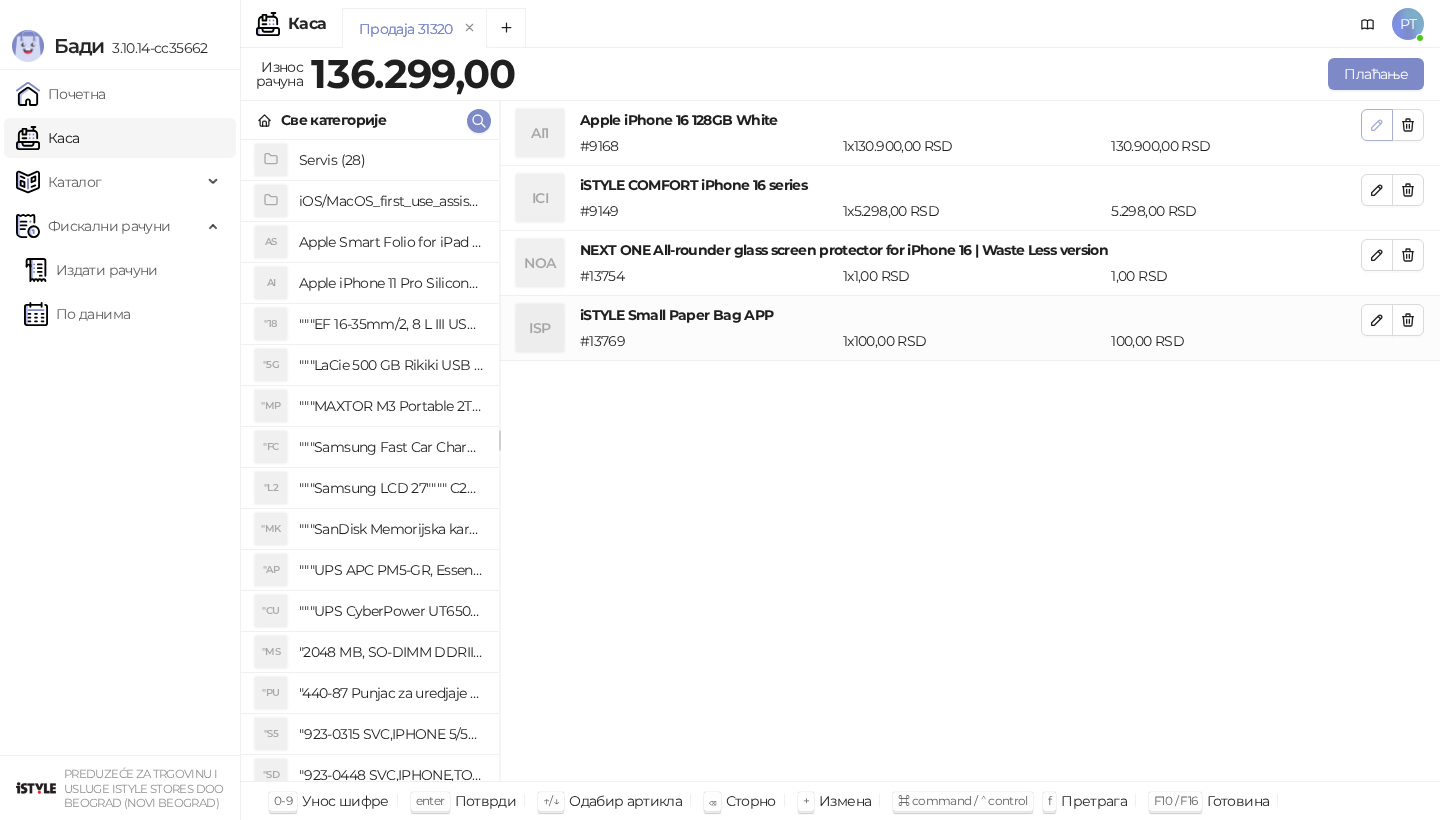 click 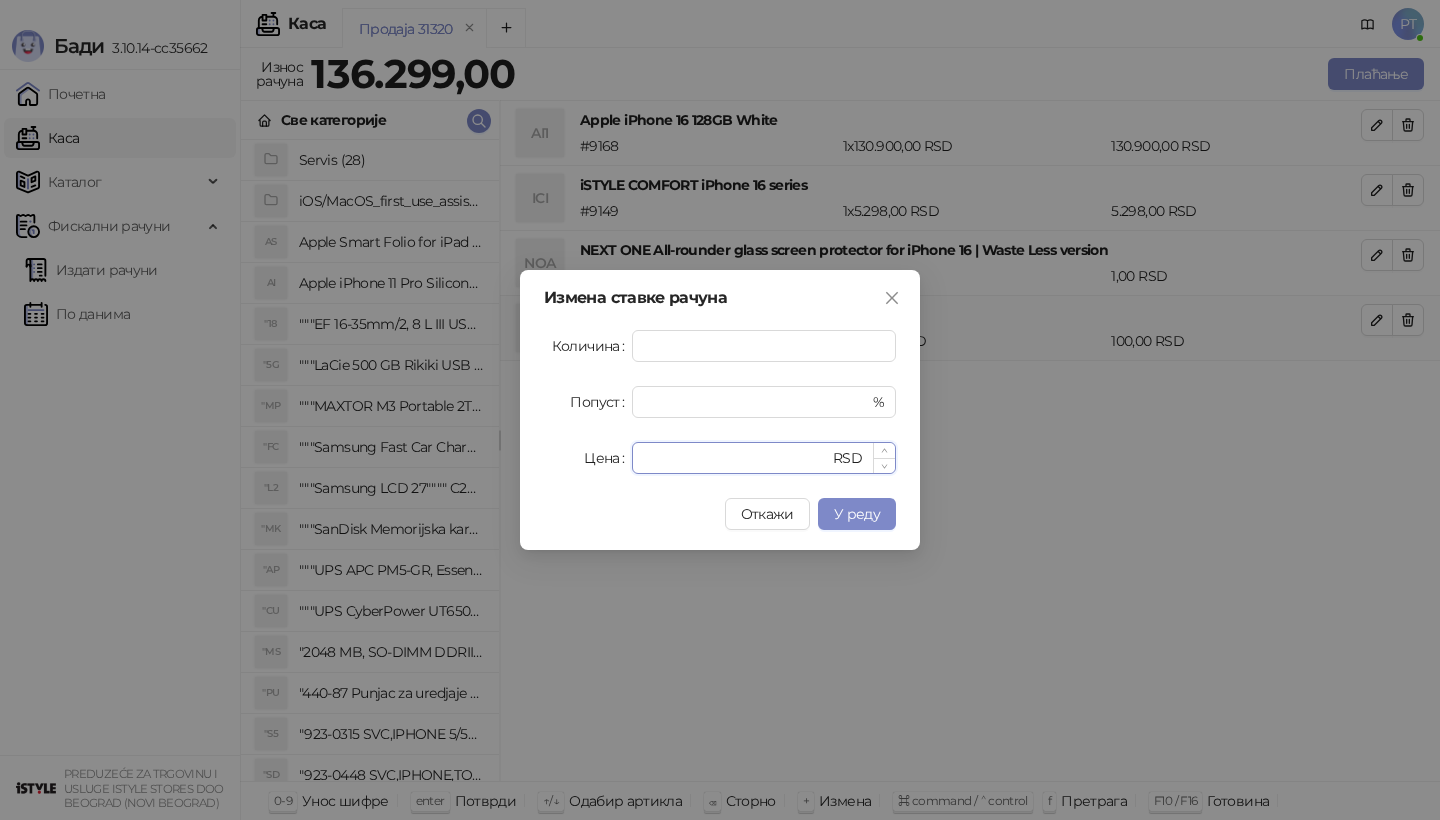 click on "******" at bounding box center (736, 458) 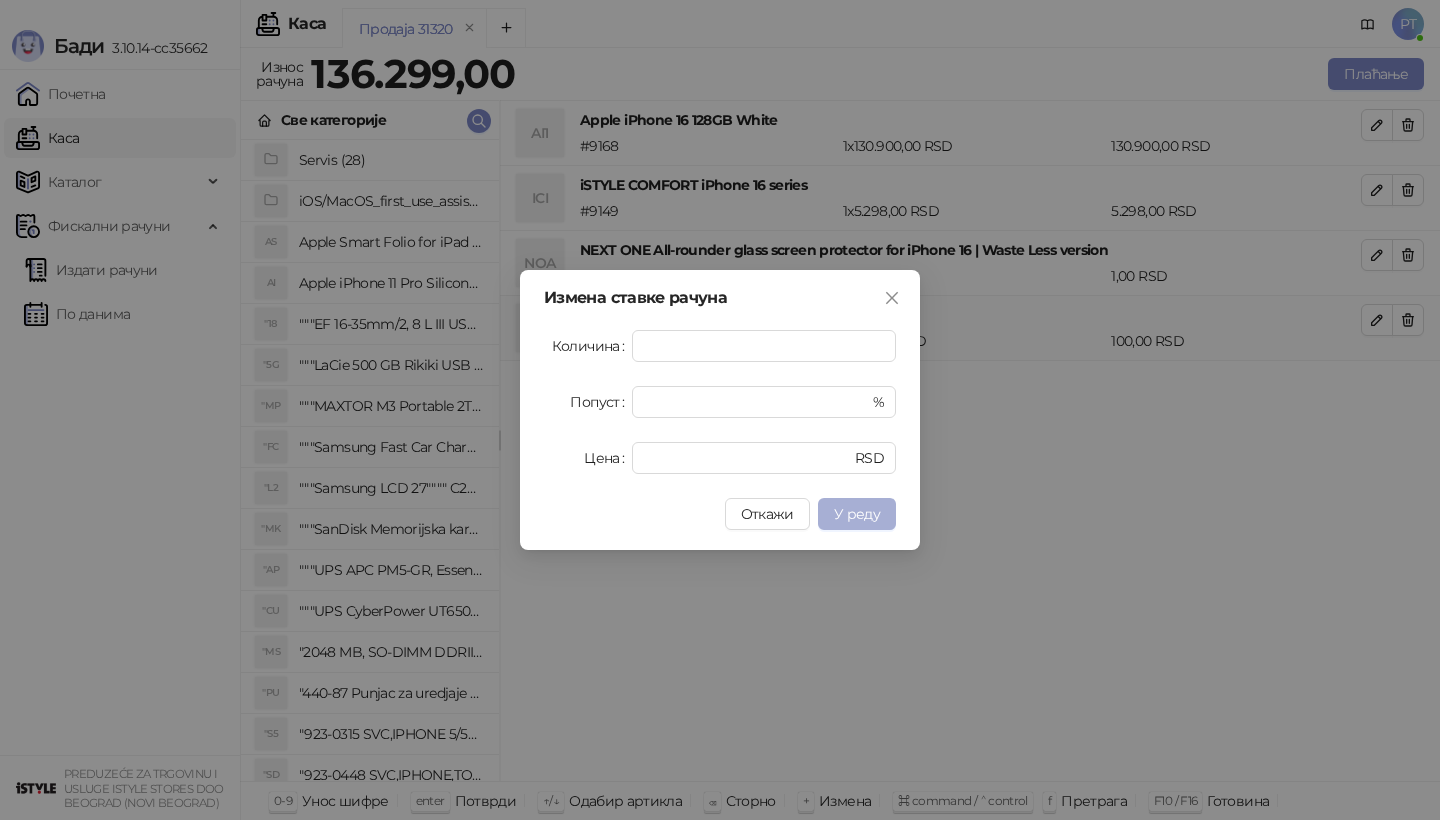 type on "******" 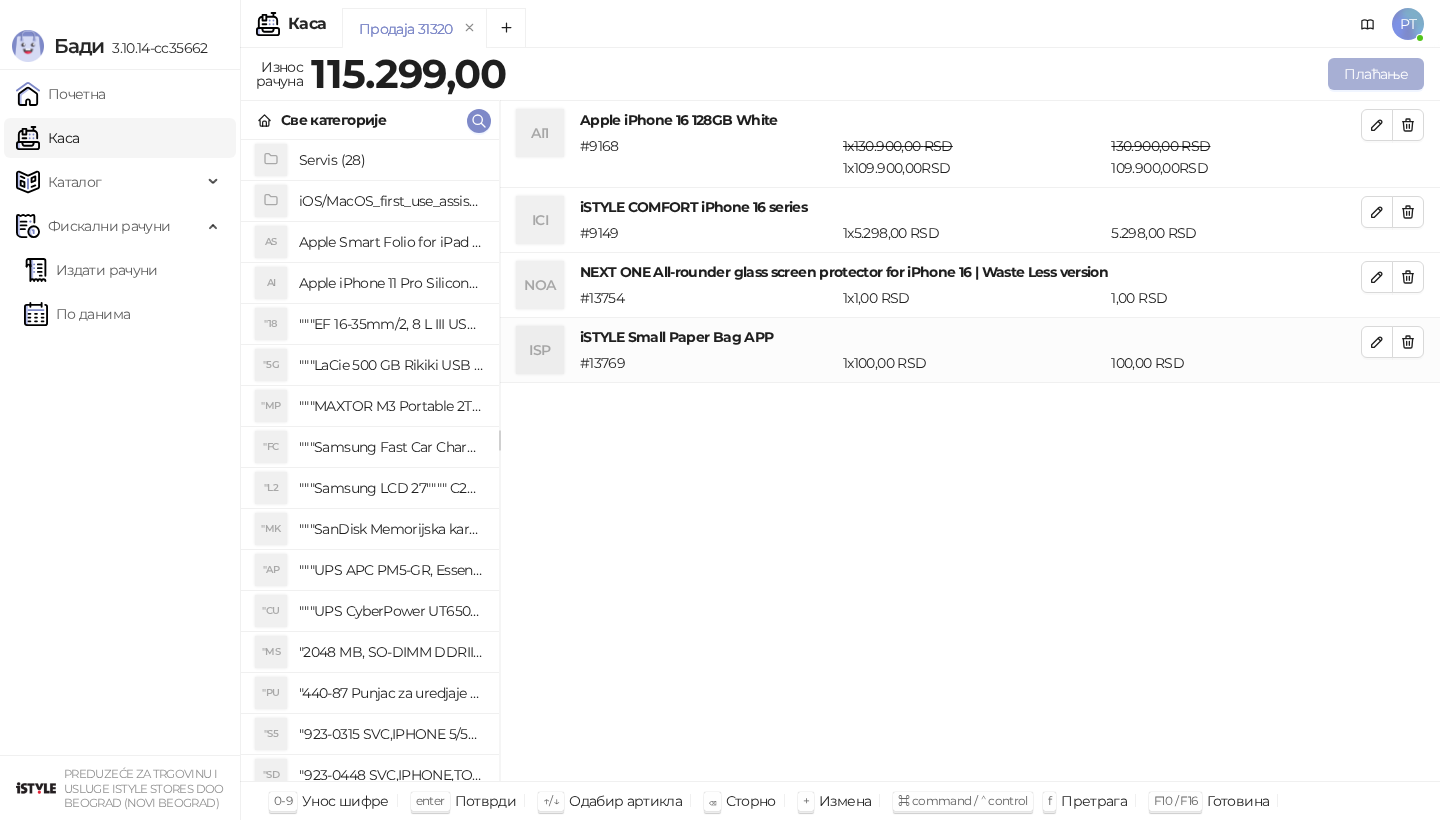 click on "Плаћање" at bounding box center [1376, 74] 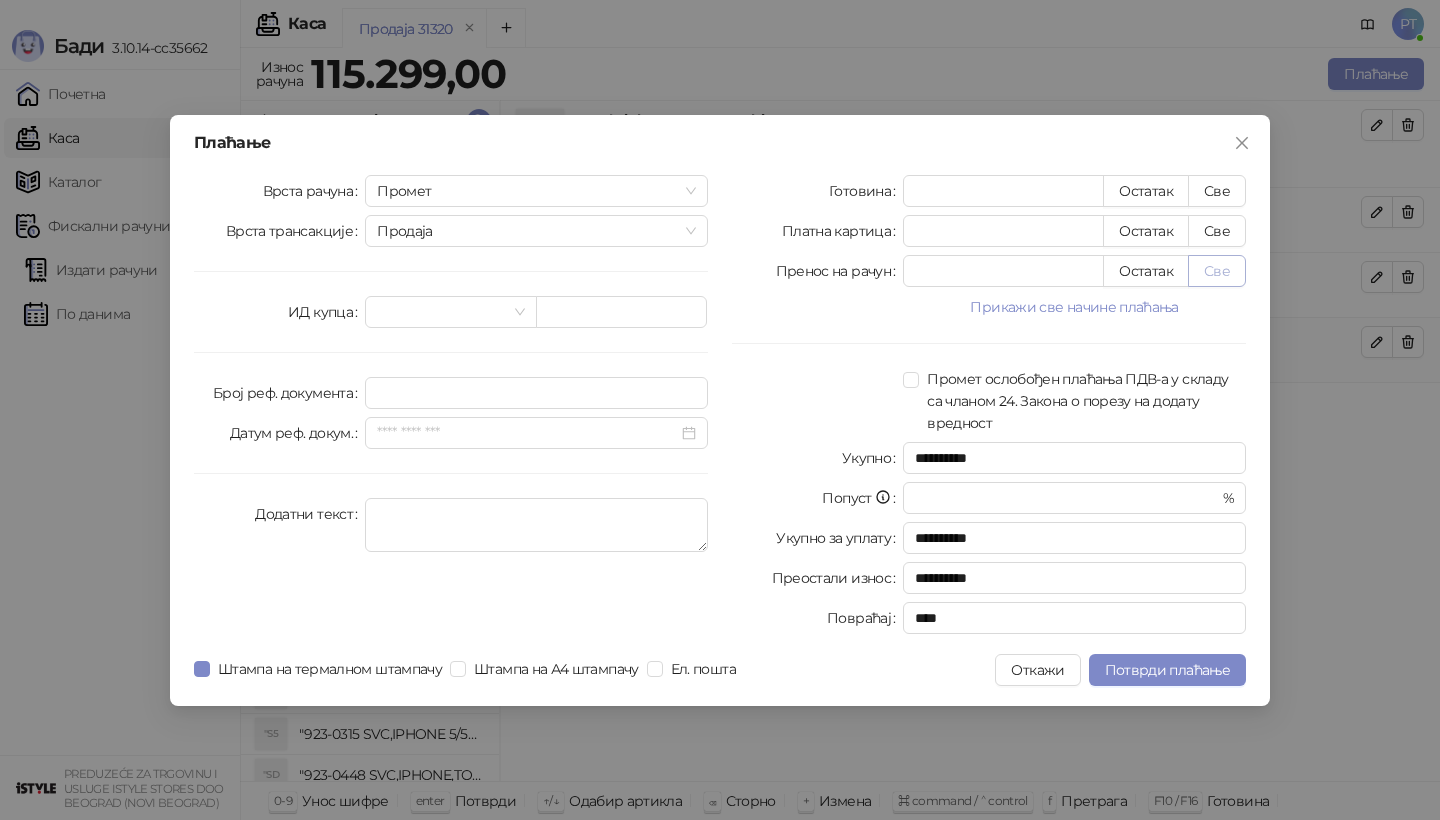 click on "Све" at bounding box center [1217, 271] 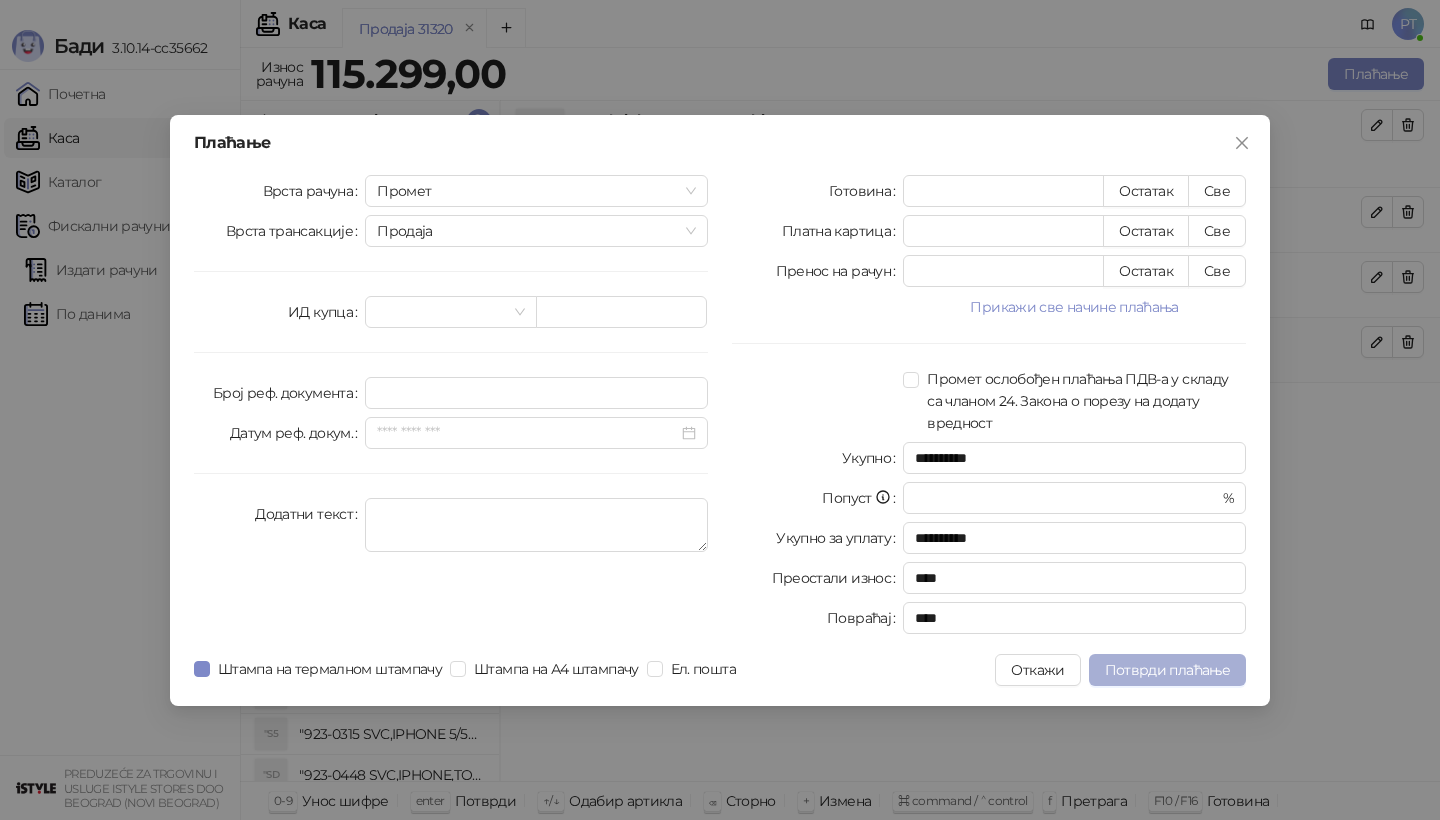 click on "Потврди плаћање" at bounding box center (1167, 670) 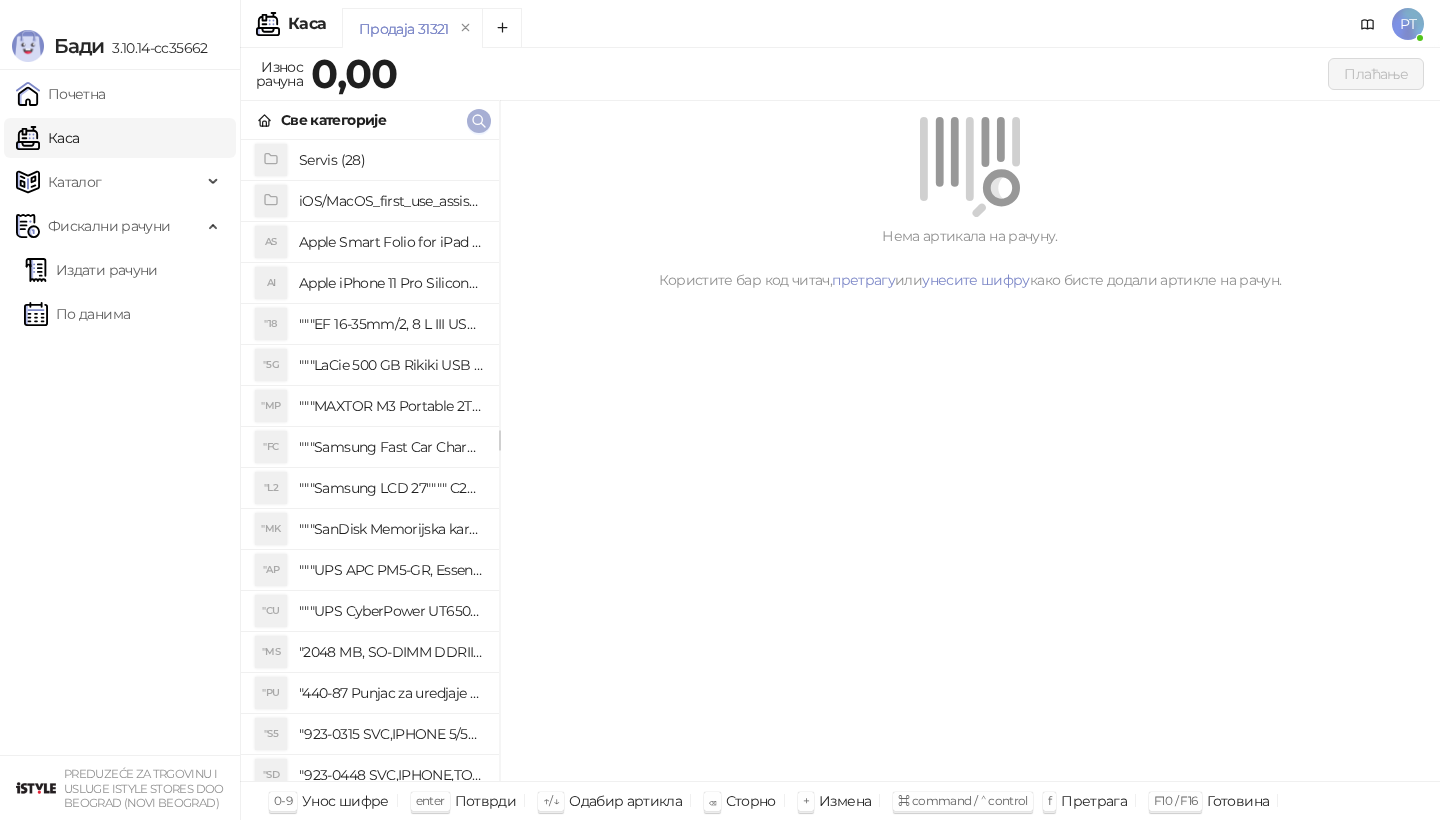 click 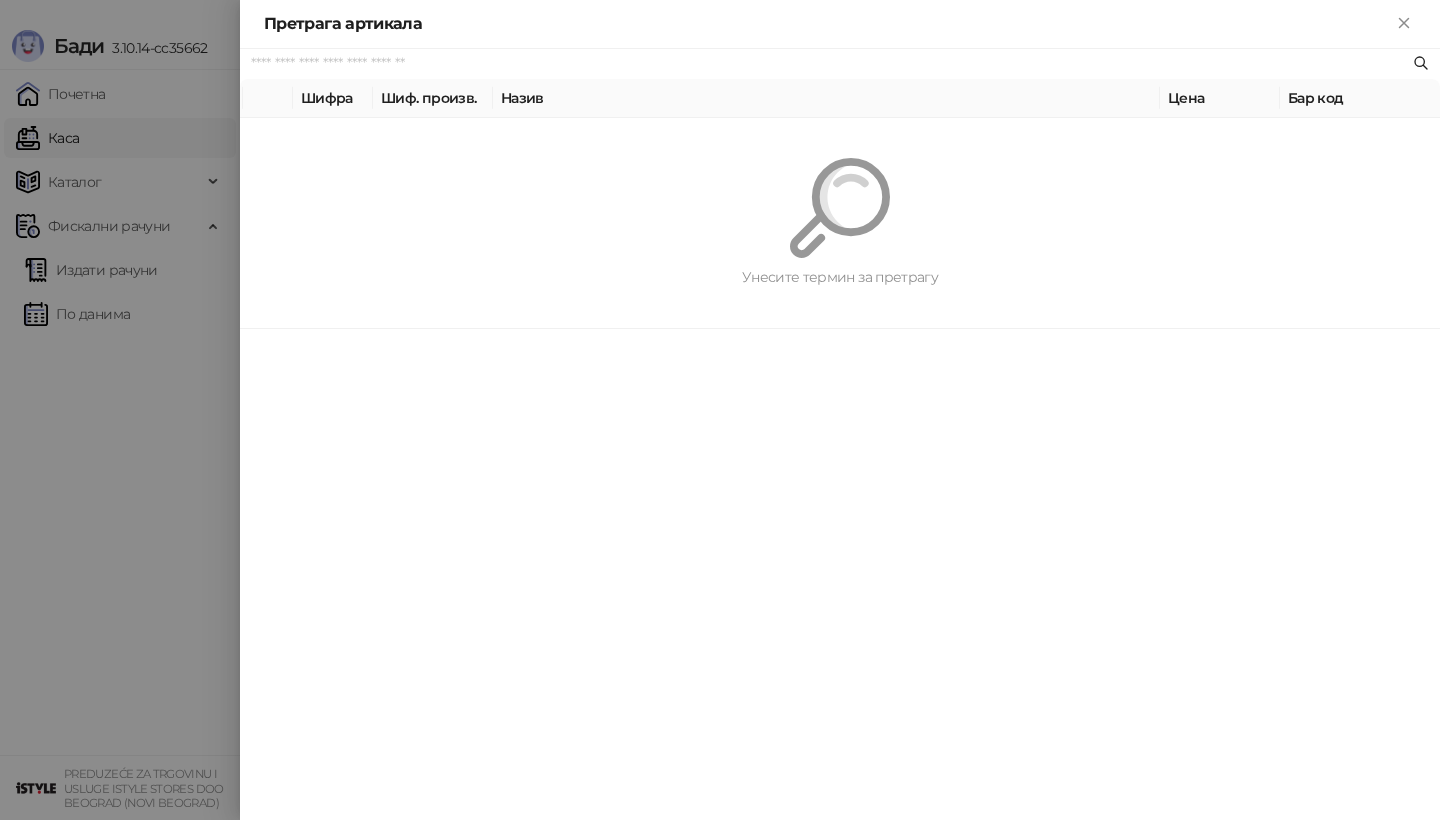 paste on "*********" 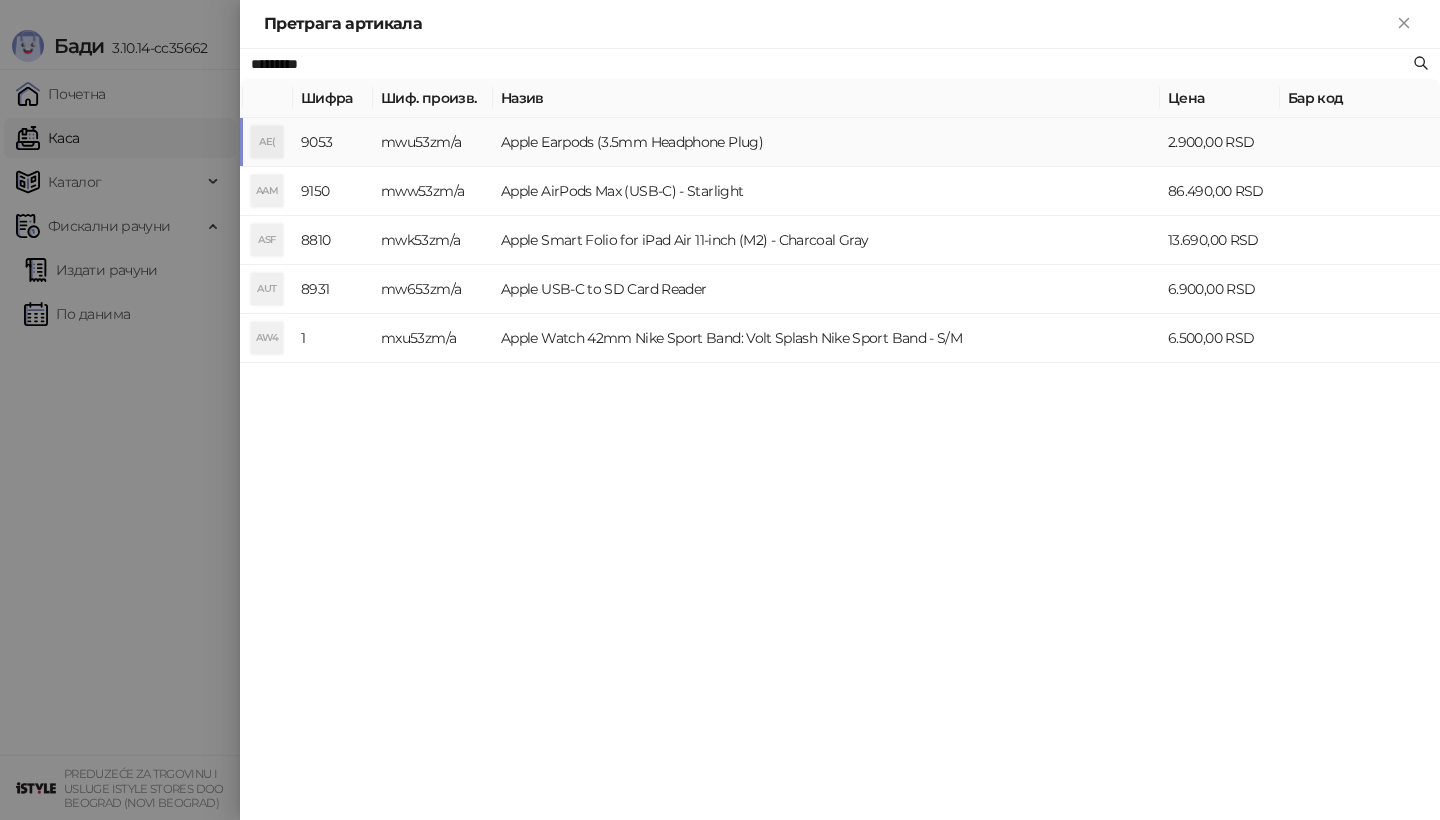 click on "AE(" at bounding box center [268, 142] 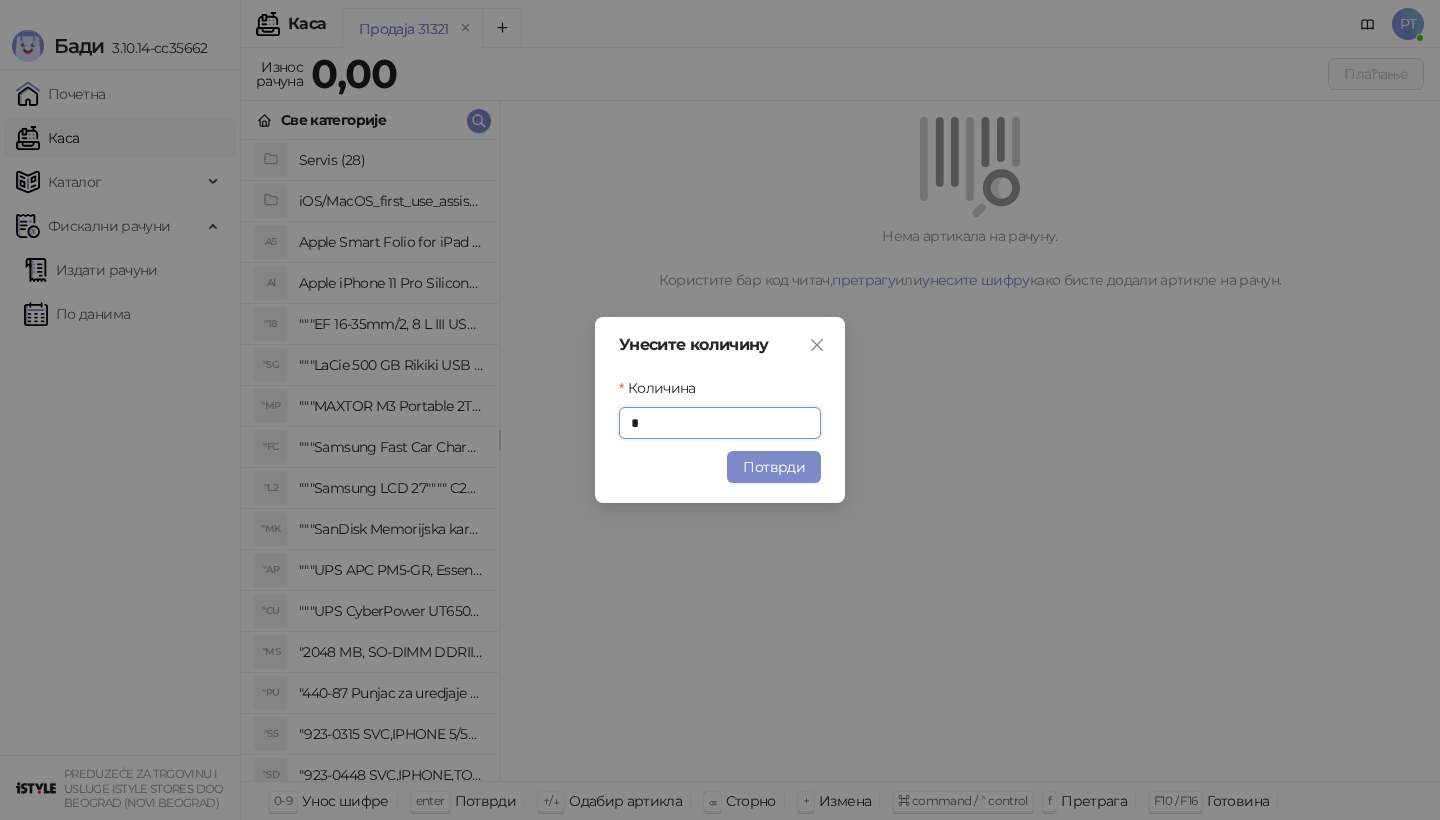 click on "Унесите количину Количина * Потврди" at bounding box center (720, 410) 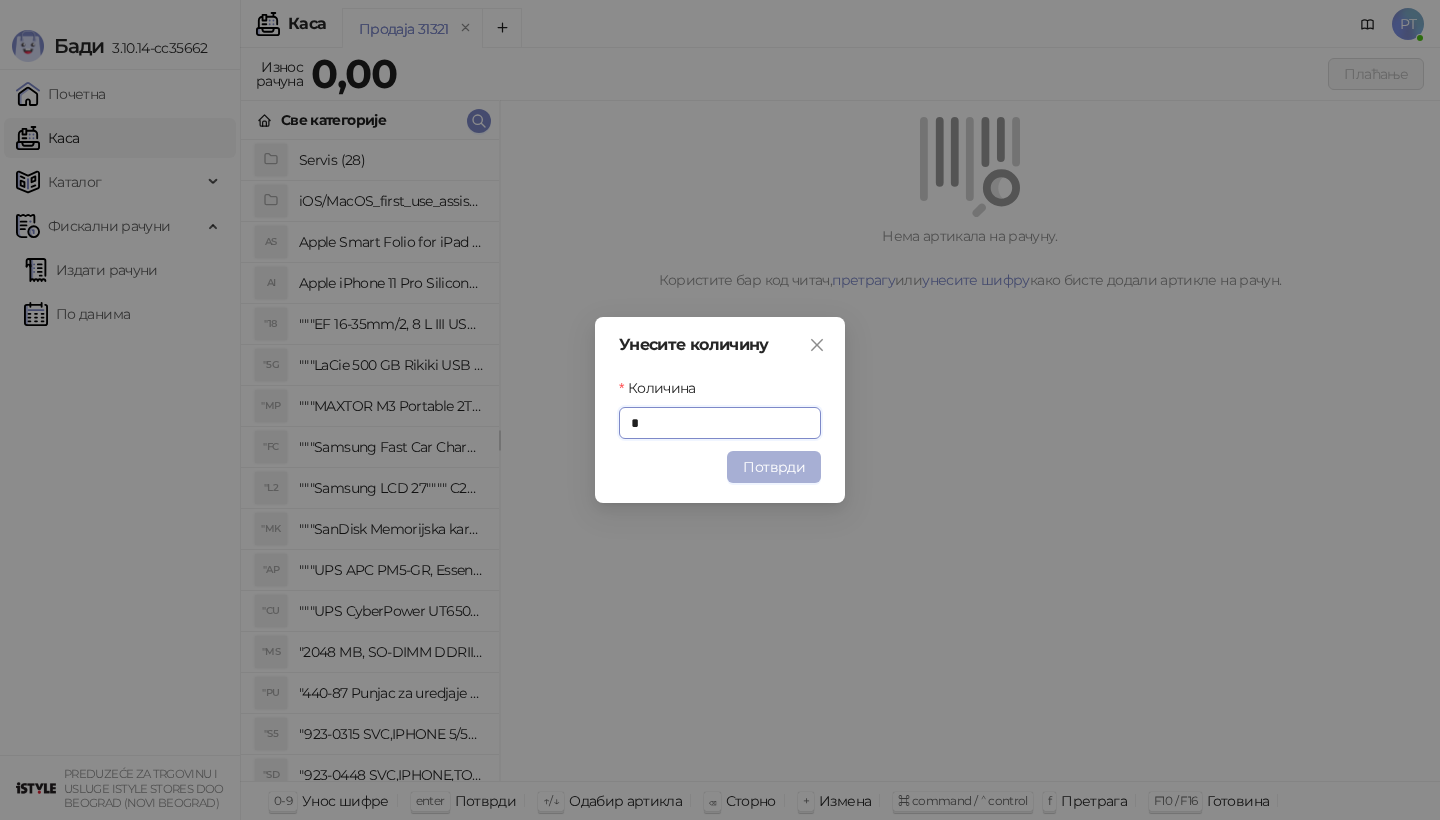 click on "Потврди" at bounding box center (774, 467) 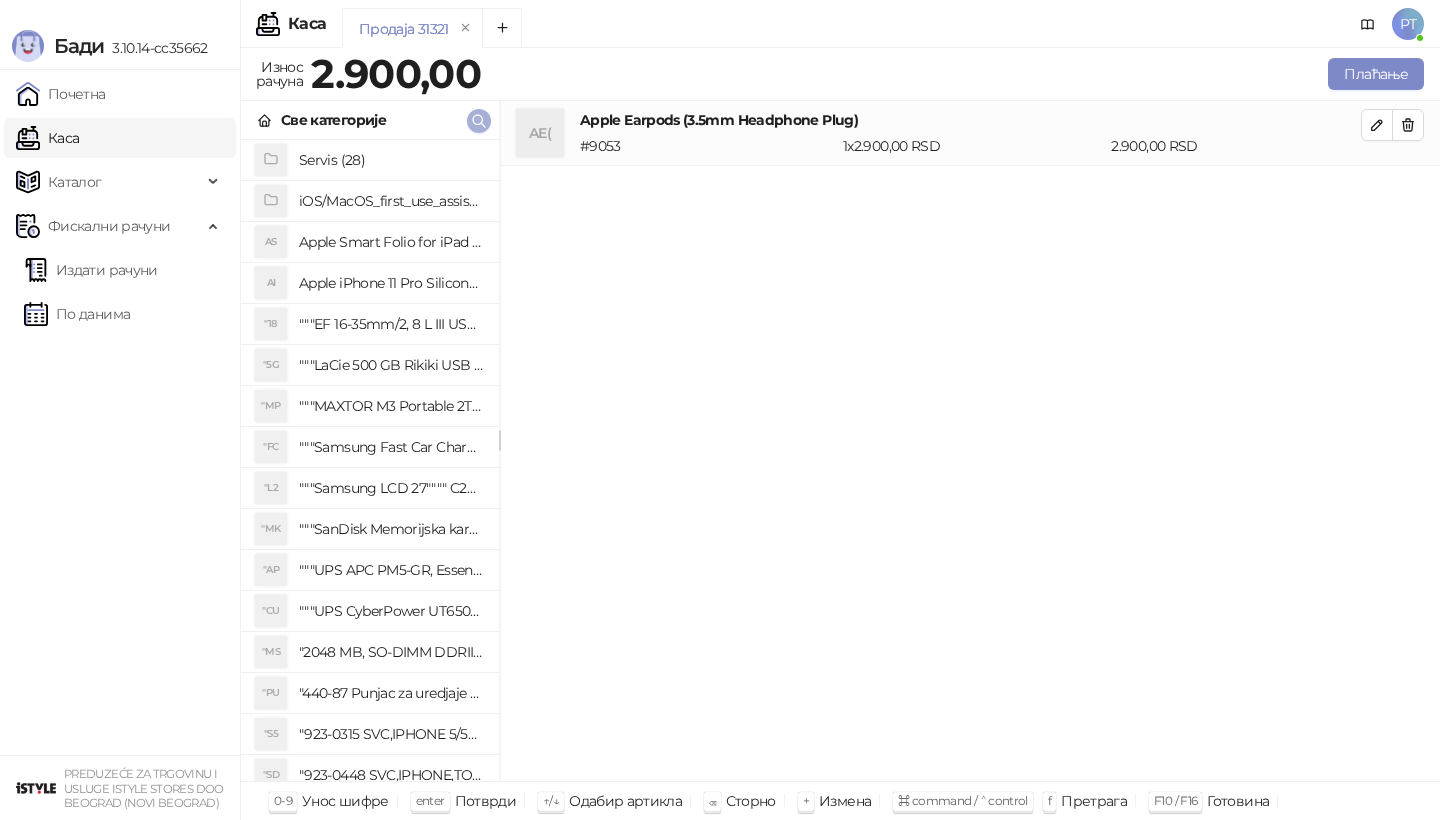click 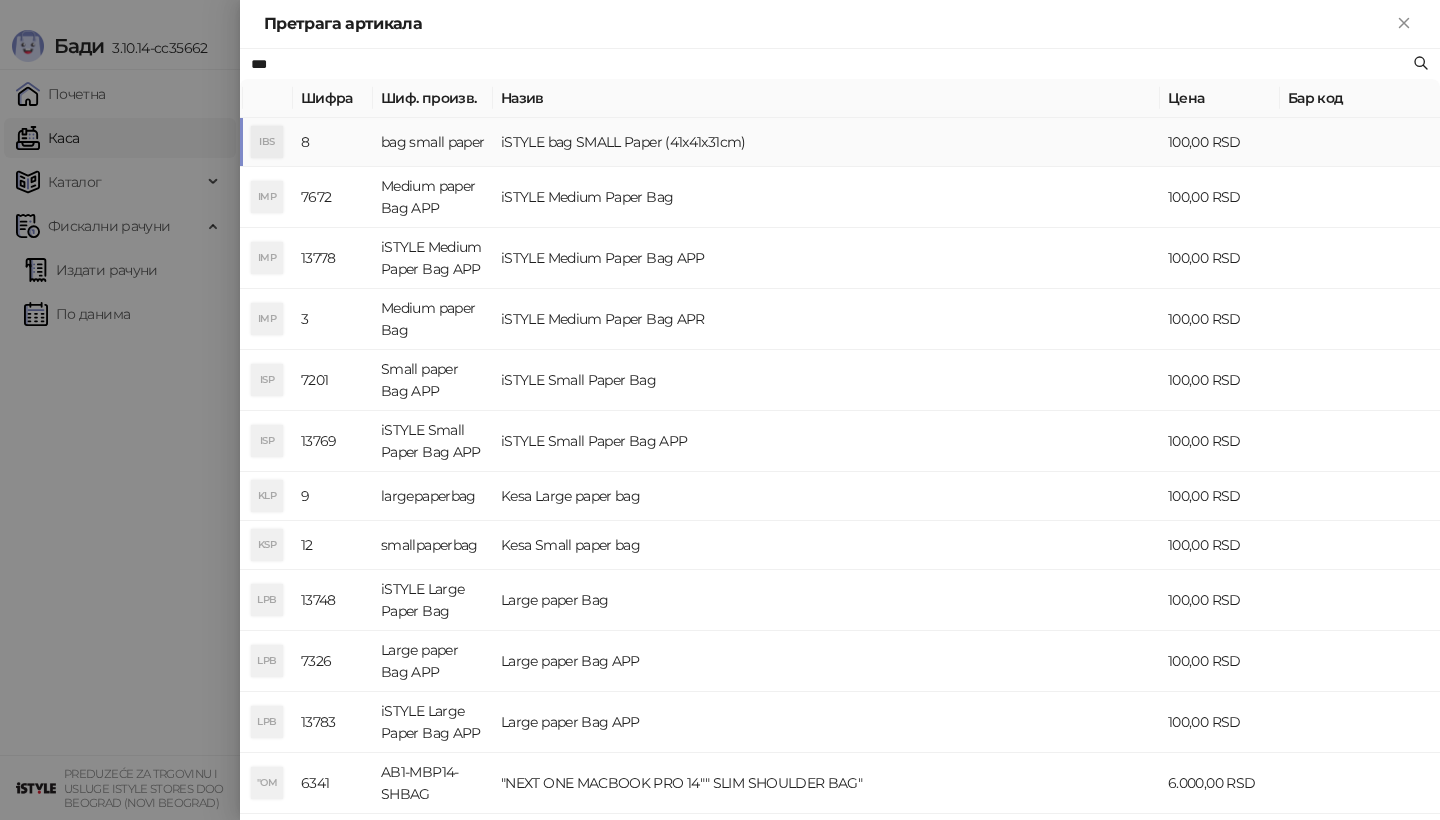 type on "***" 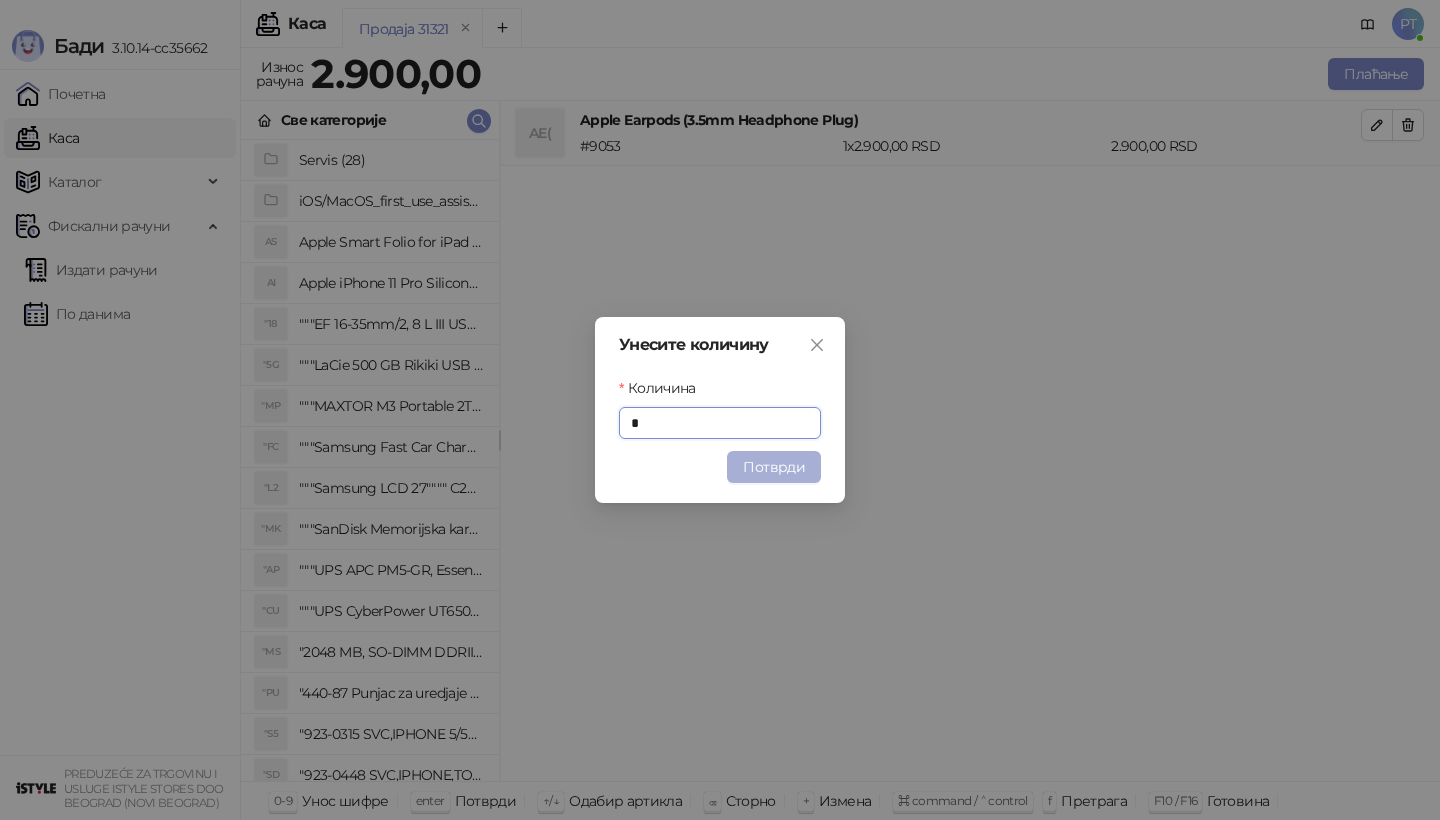 click on "Потврди" at bounding box center (774, 467) 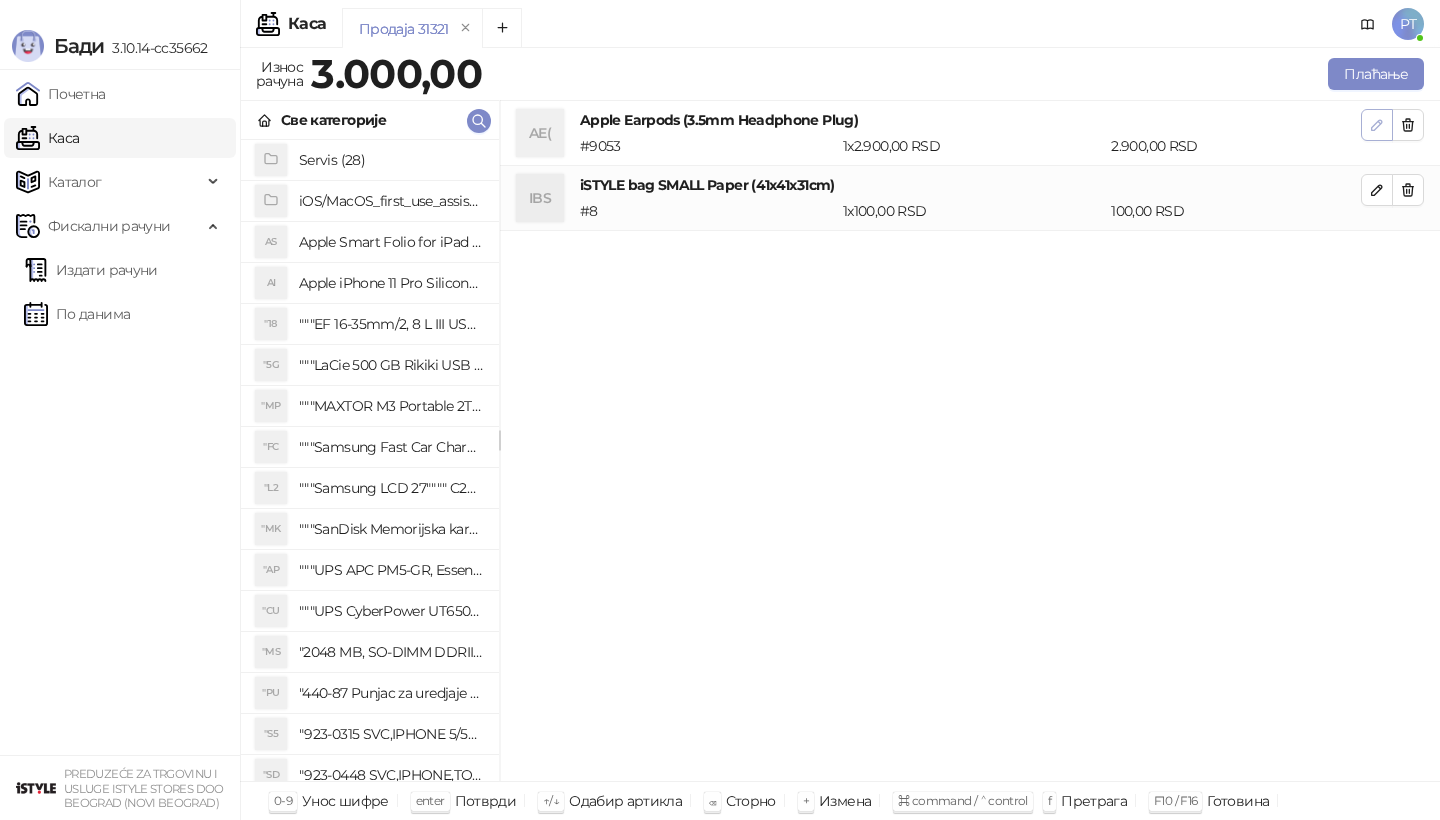 click at bounding box center [1377, 125] 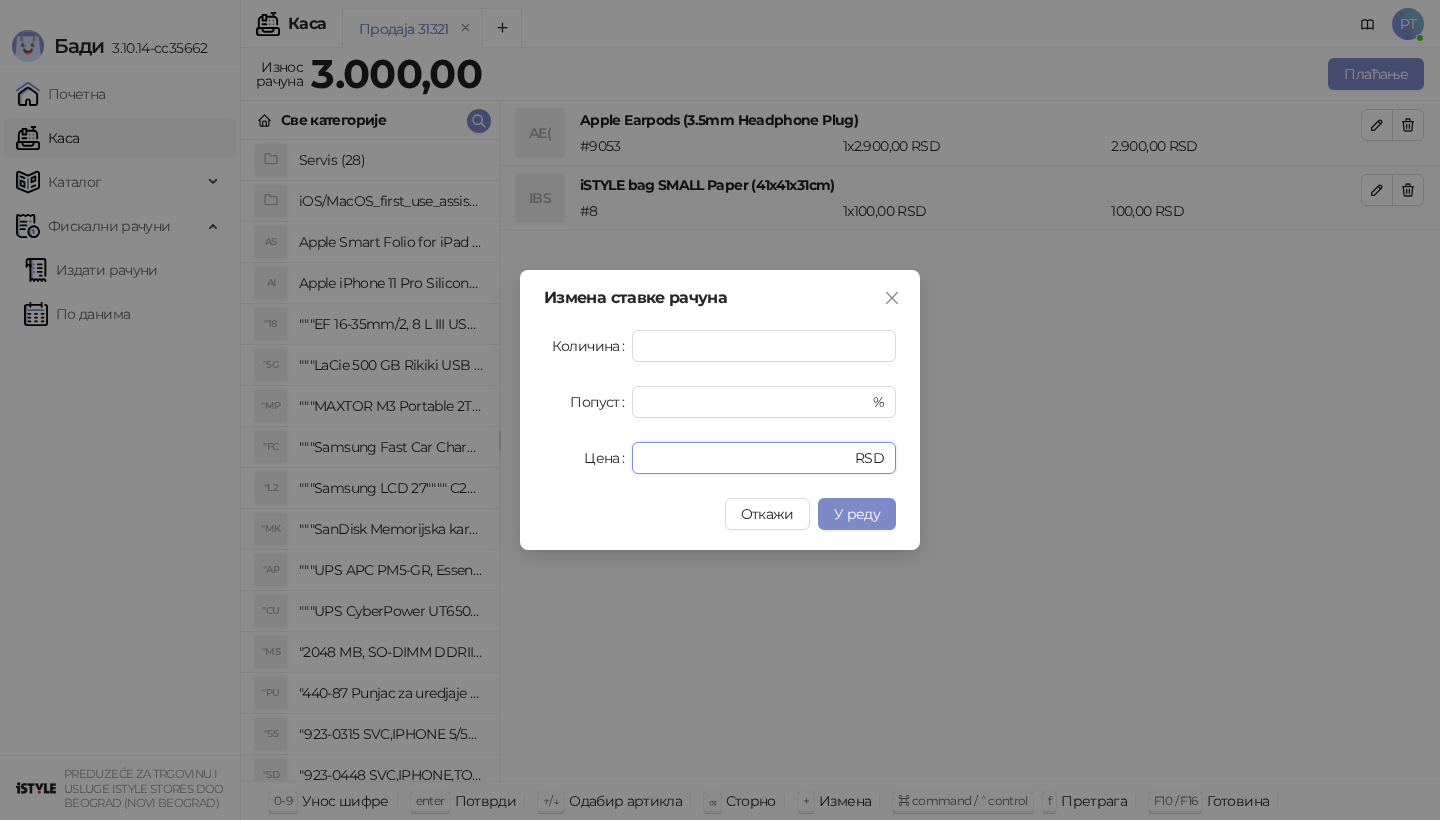 drag, startPoint x: 692, startPoint y: 461, endPoint x: 563, endPoint y: 461, distance: 129 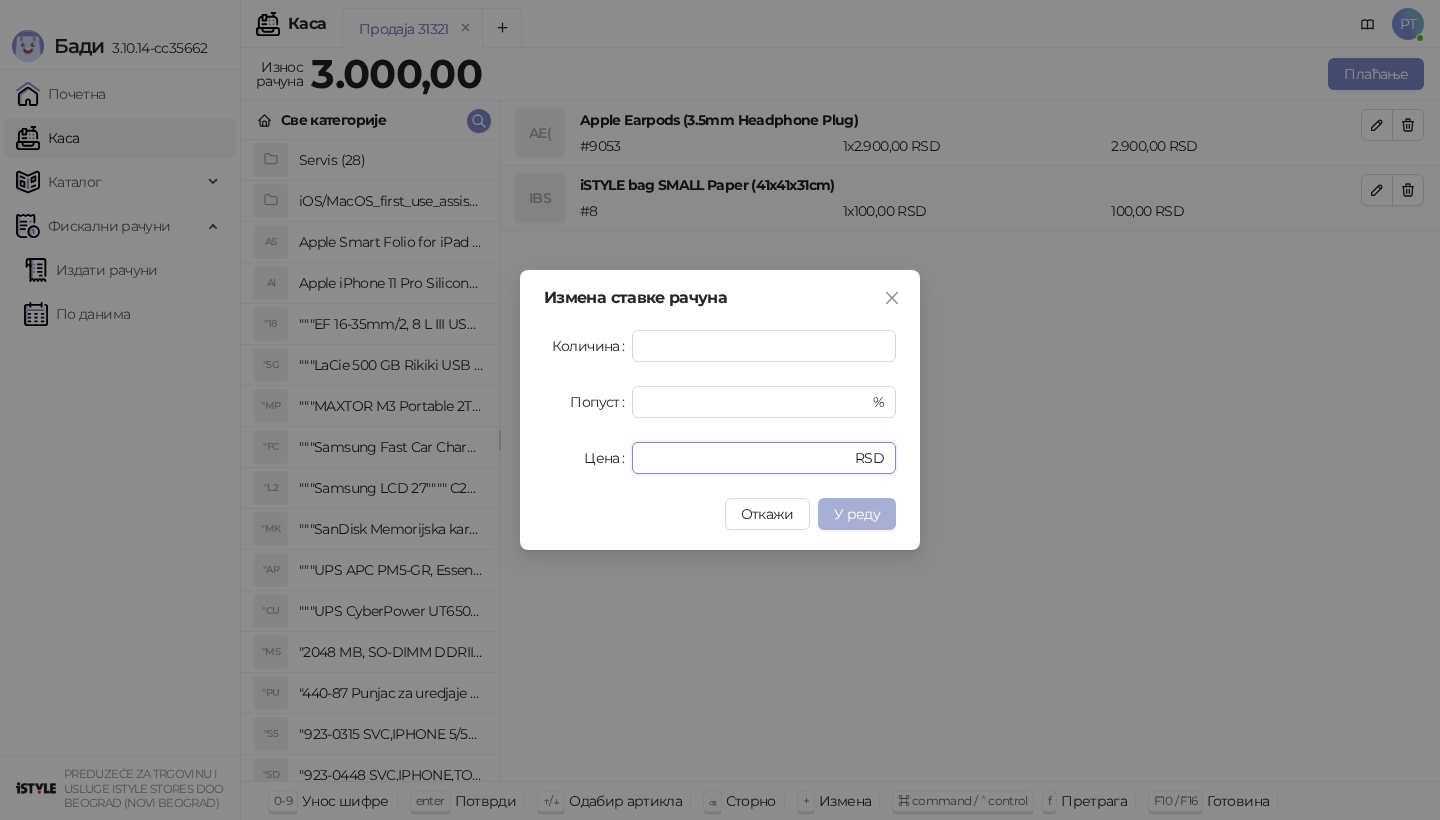 type on "****" 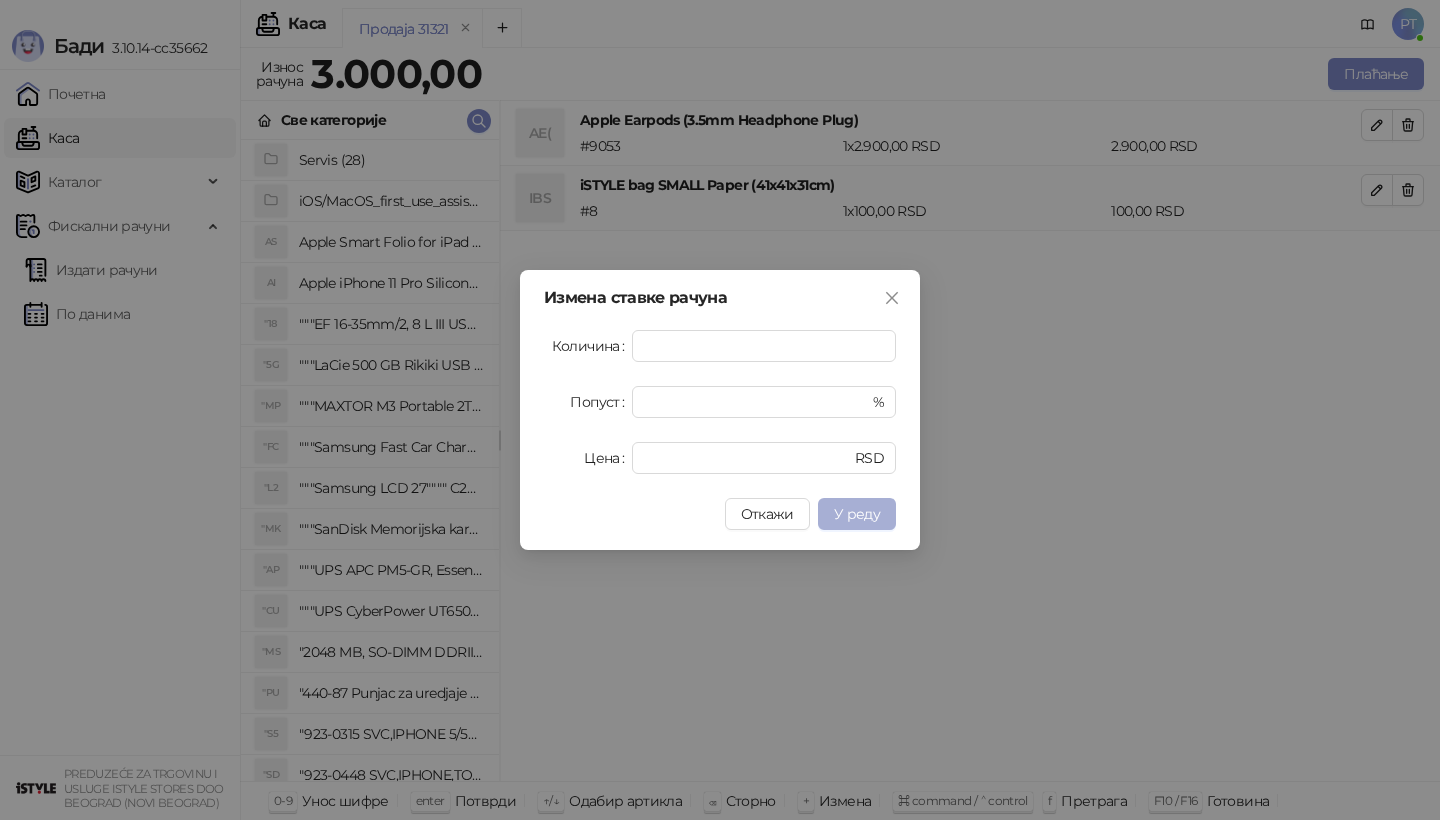 click on "У реду" at bounding box center [857, 514] 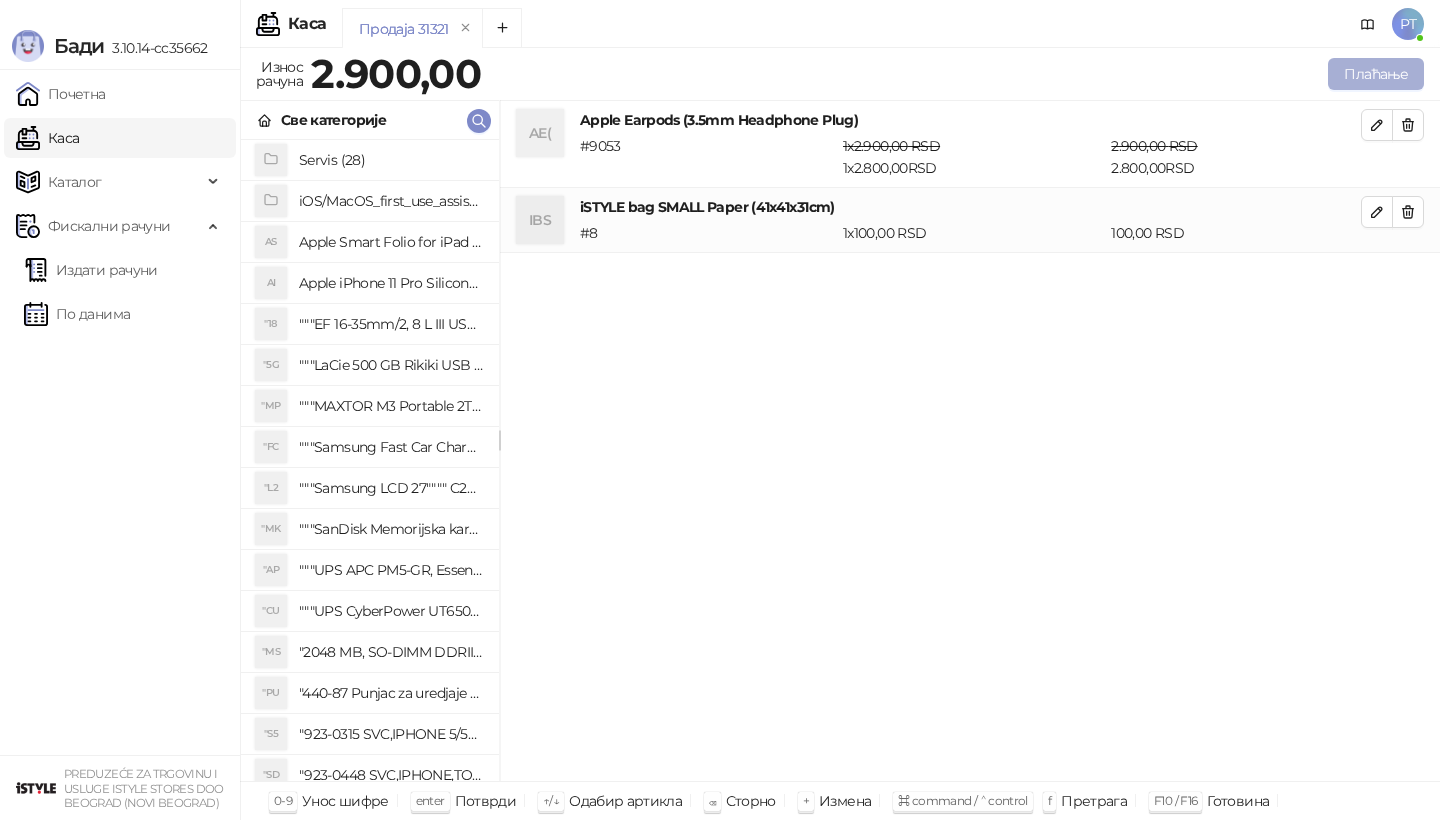 click on "Плаћање" at bounding box center (1376, 74) 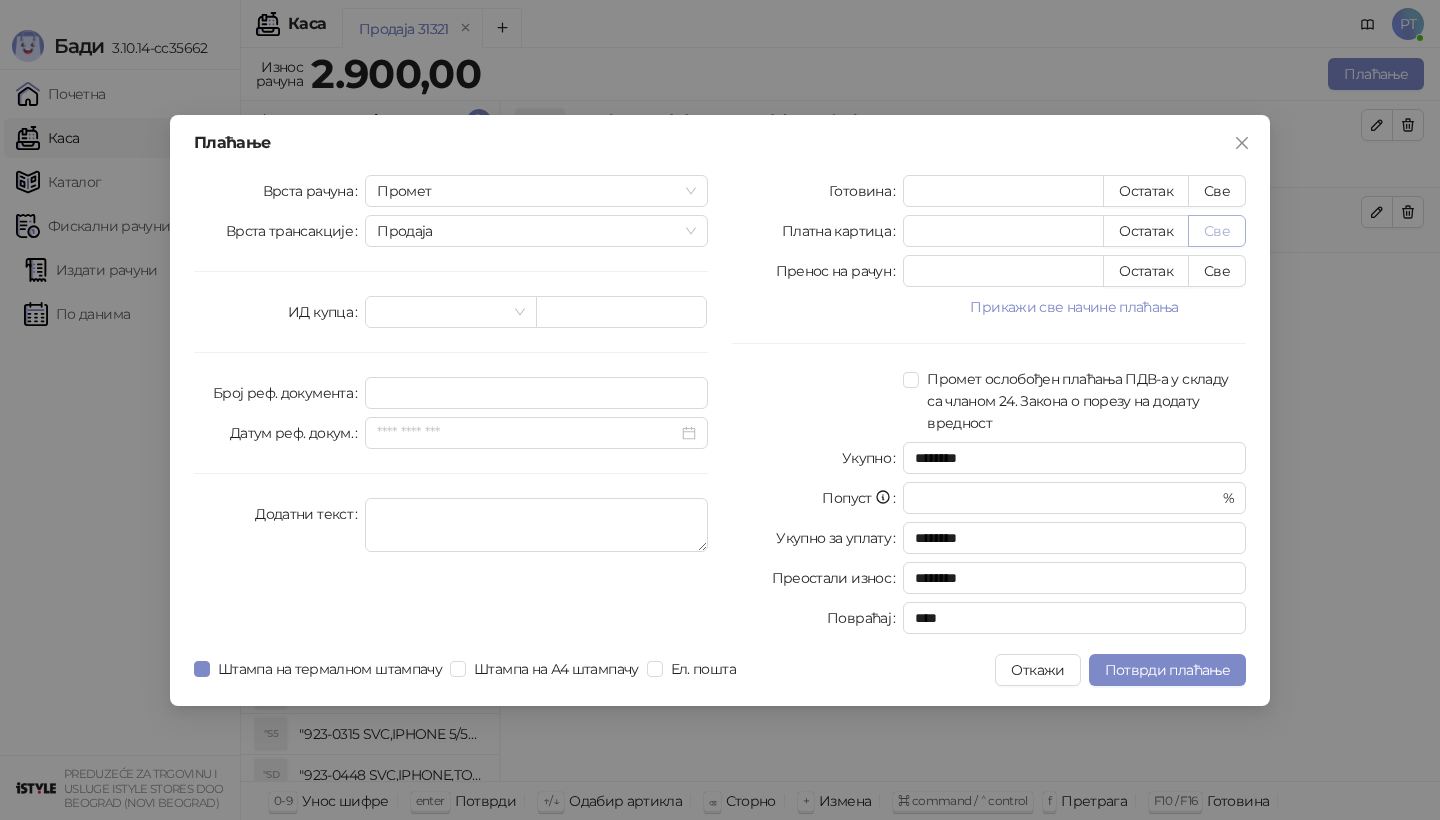 click on "Све" at bounding box center [1217, 231] 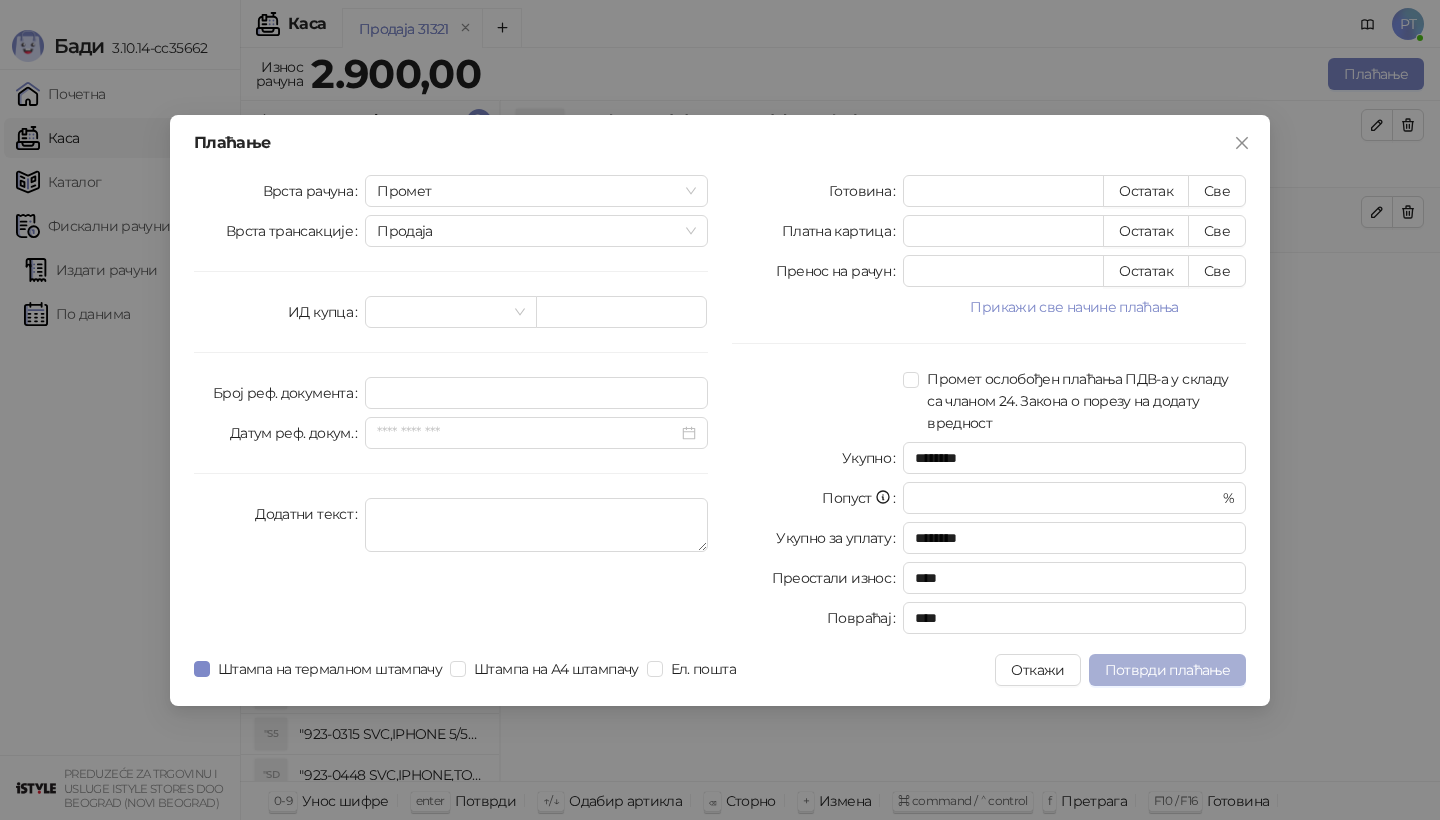 click on "Потврди плаћање" at bounding box center (1167, 670) 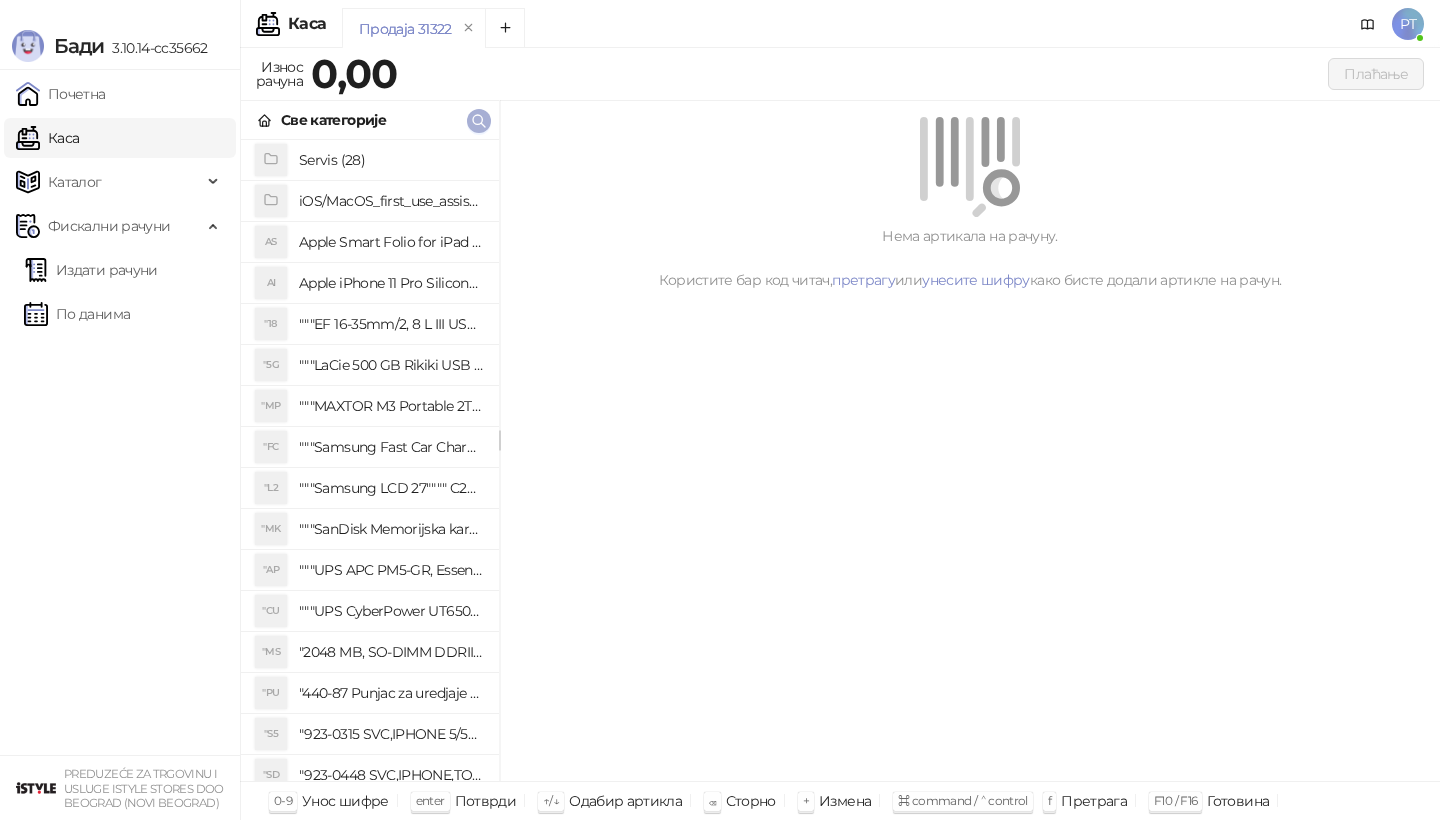 click at bounding box center [479, 121] 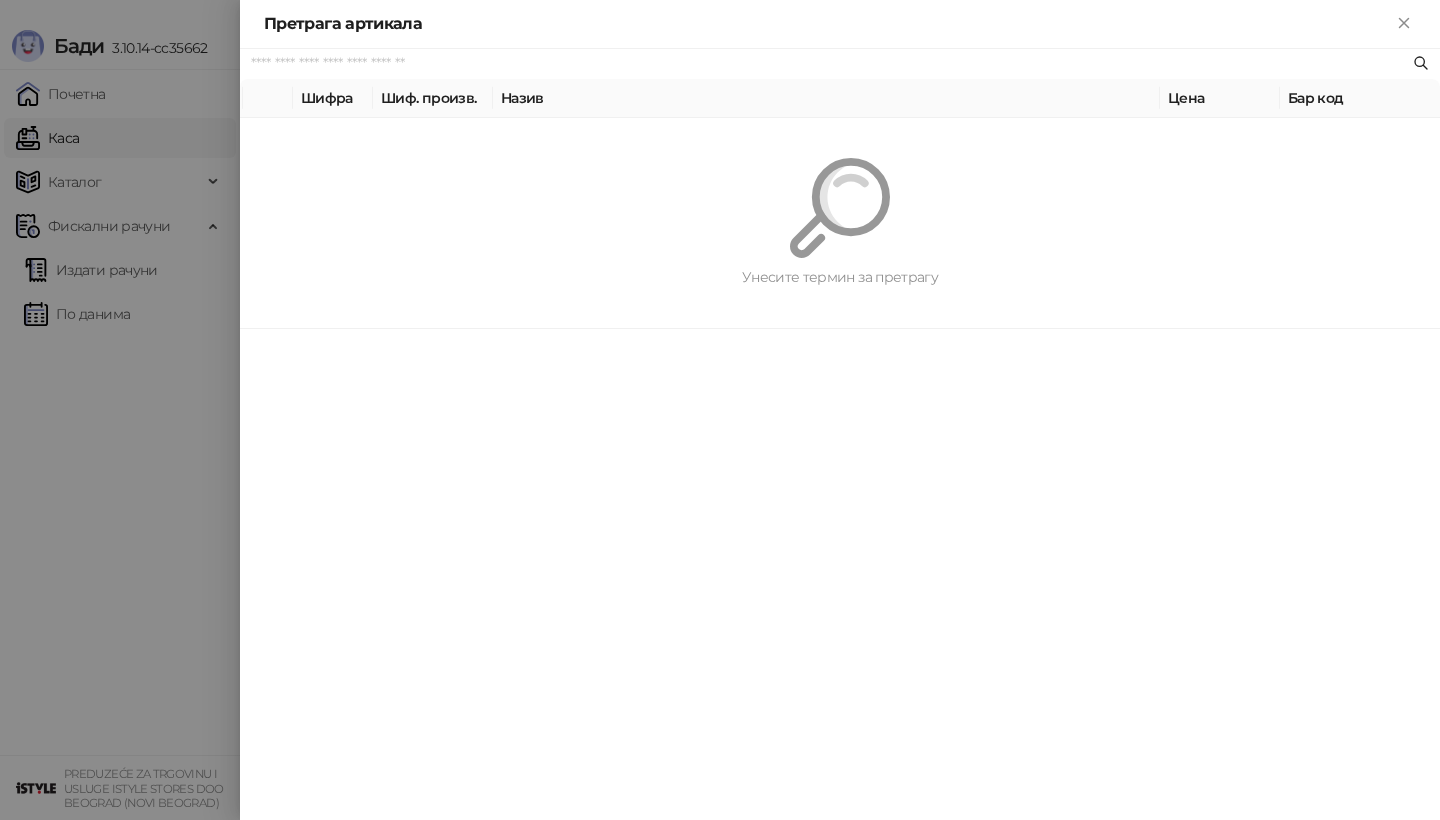 paste on "*********" 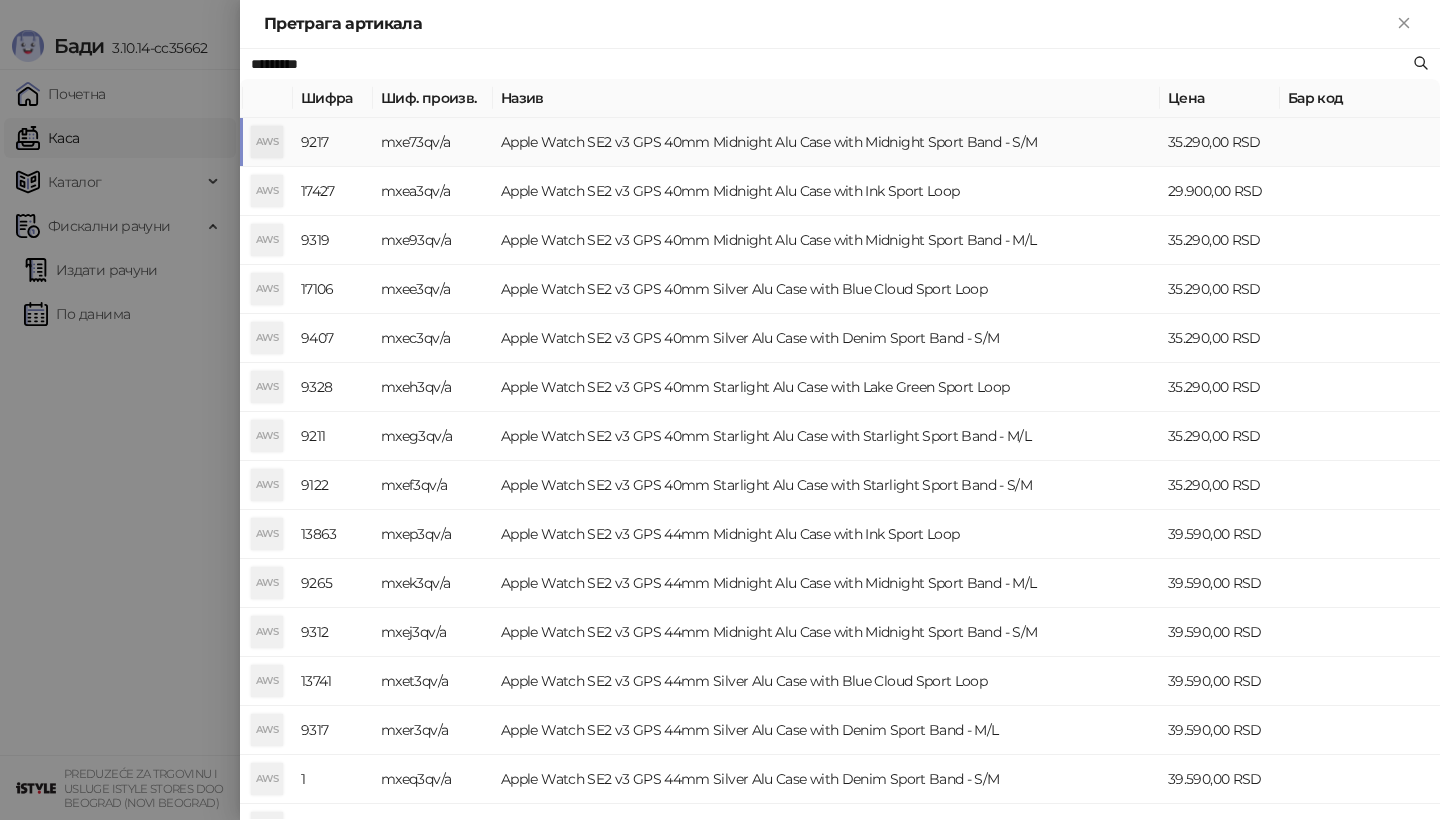 type on "*********" 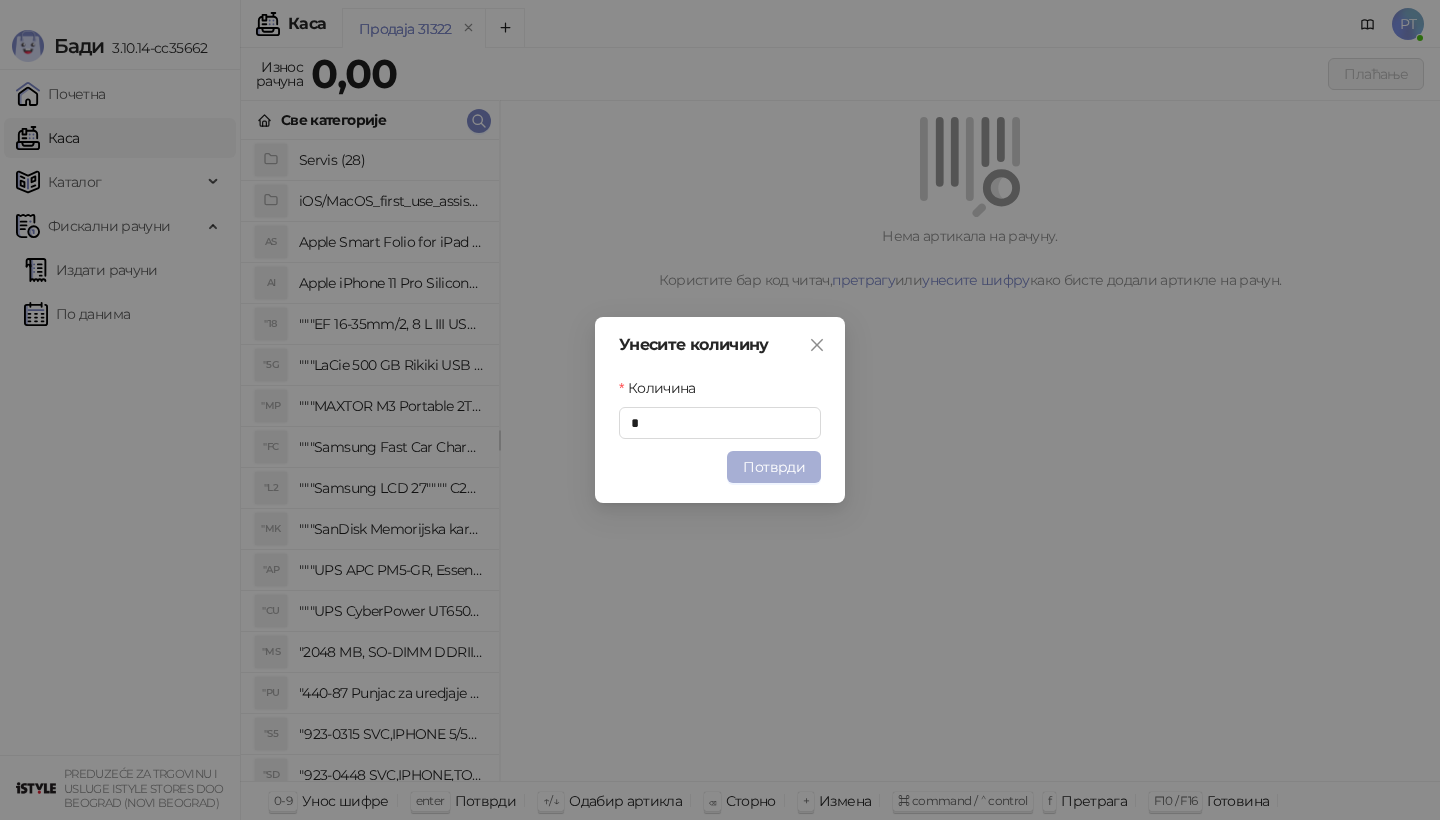 click on "Потврди" at bounding box center (774, 467) 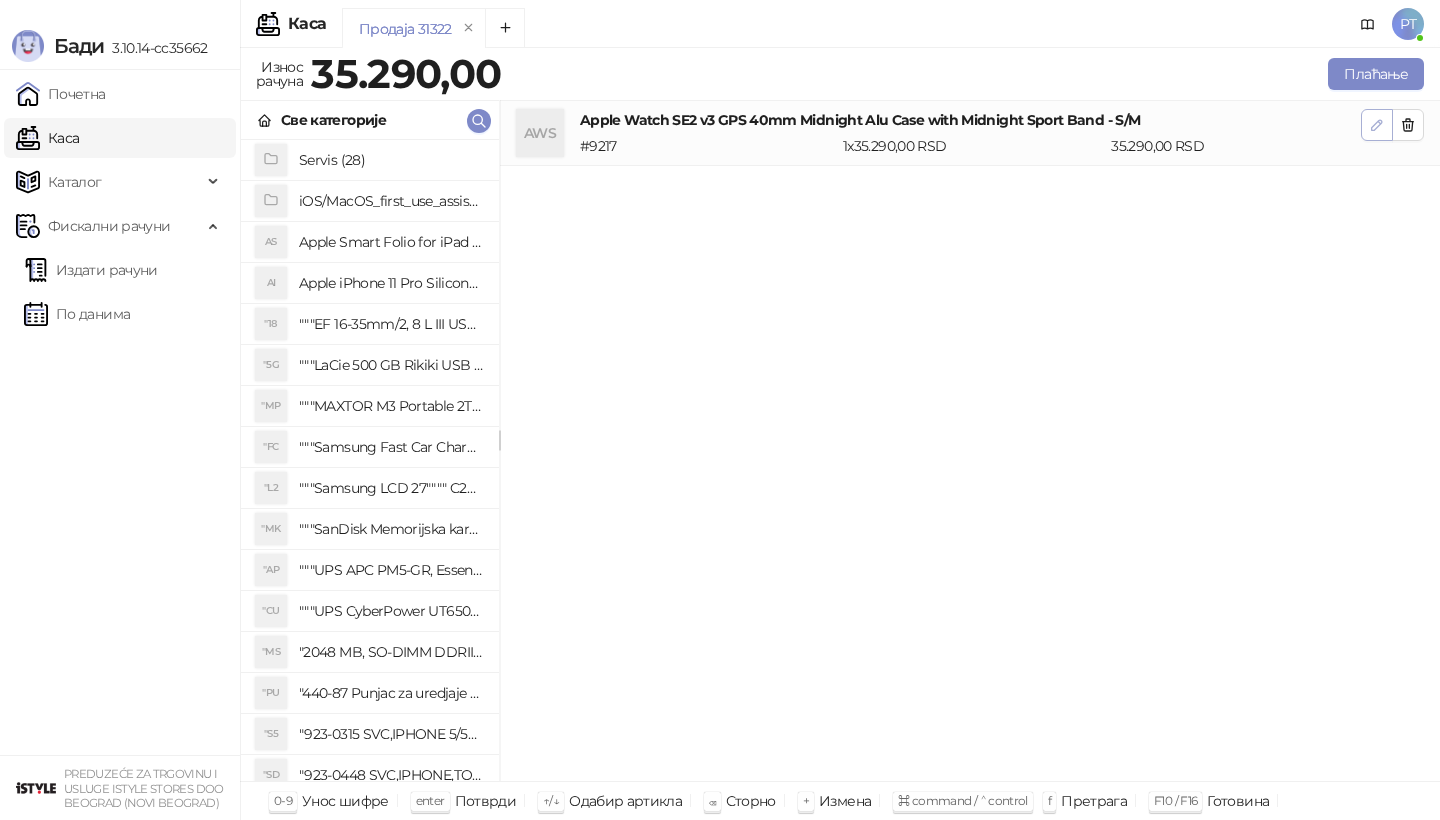 click 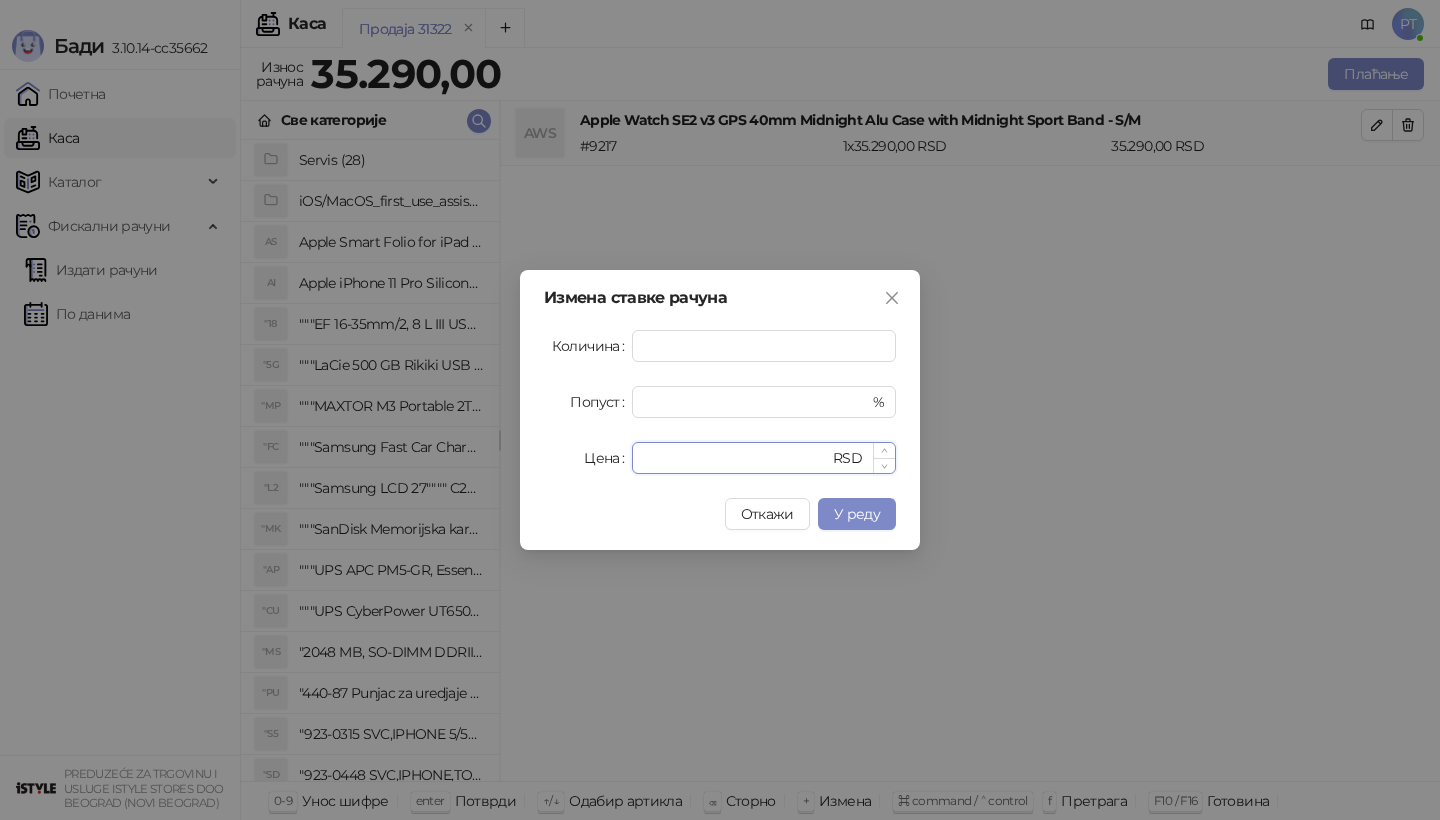 click on "*****" at bounding box center (736, 458) 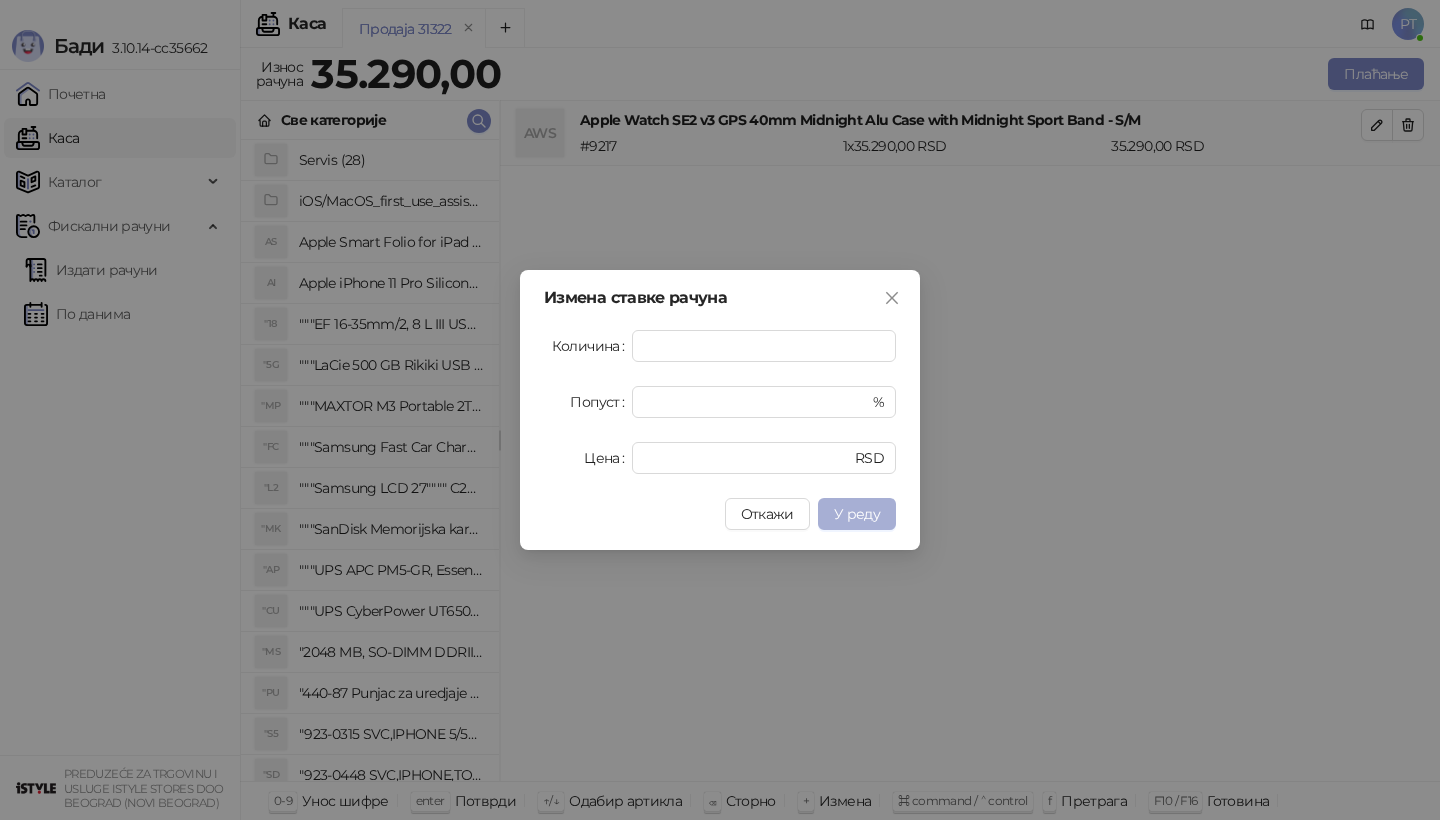 type on "*****" 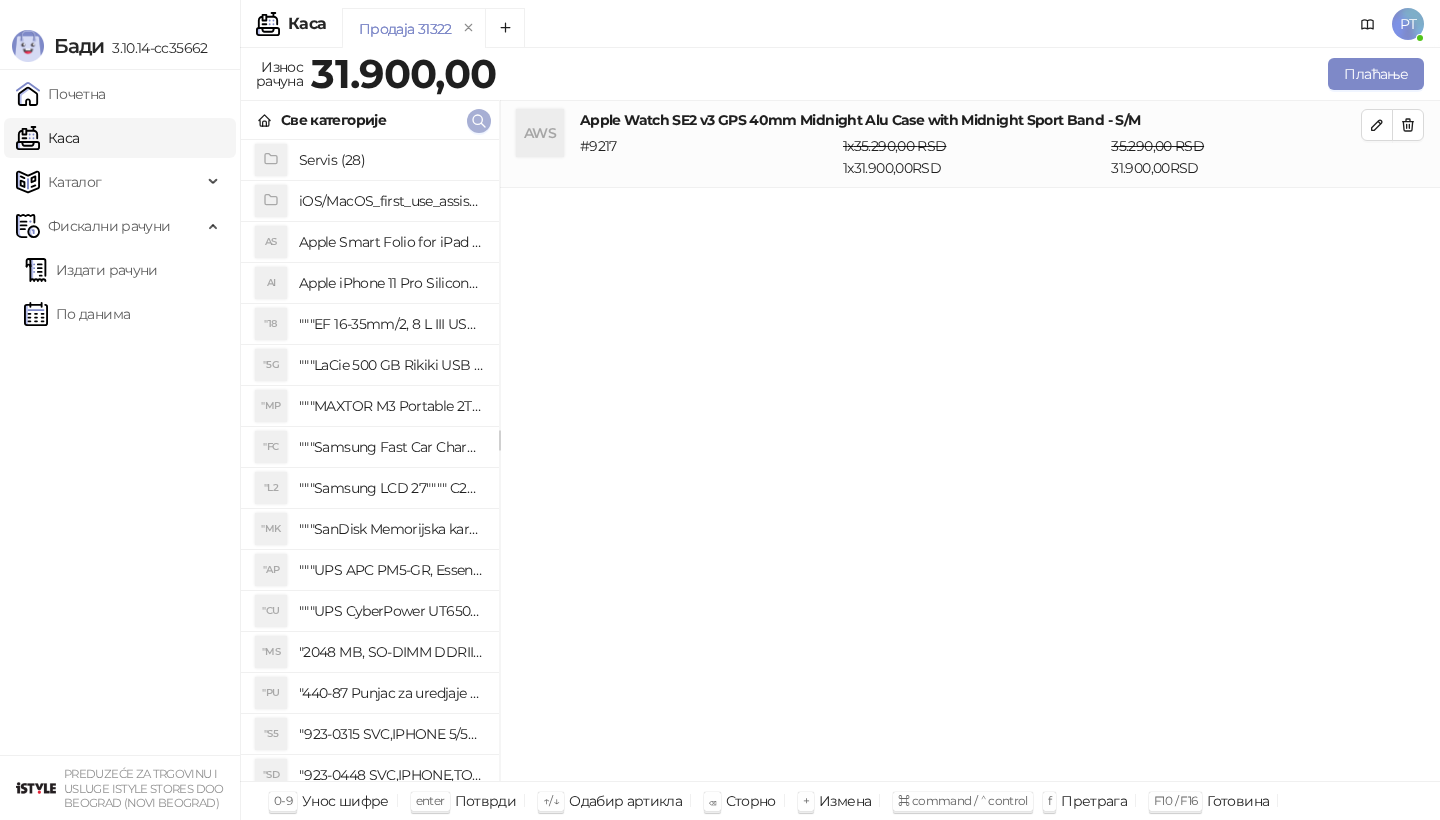 type 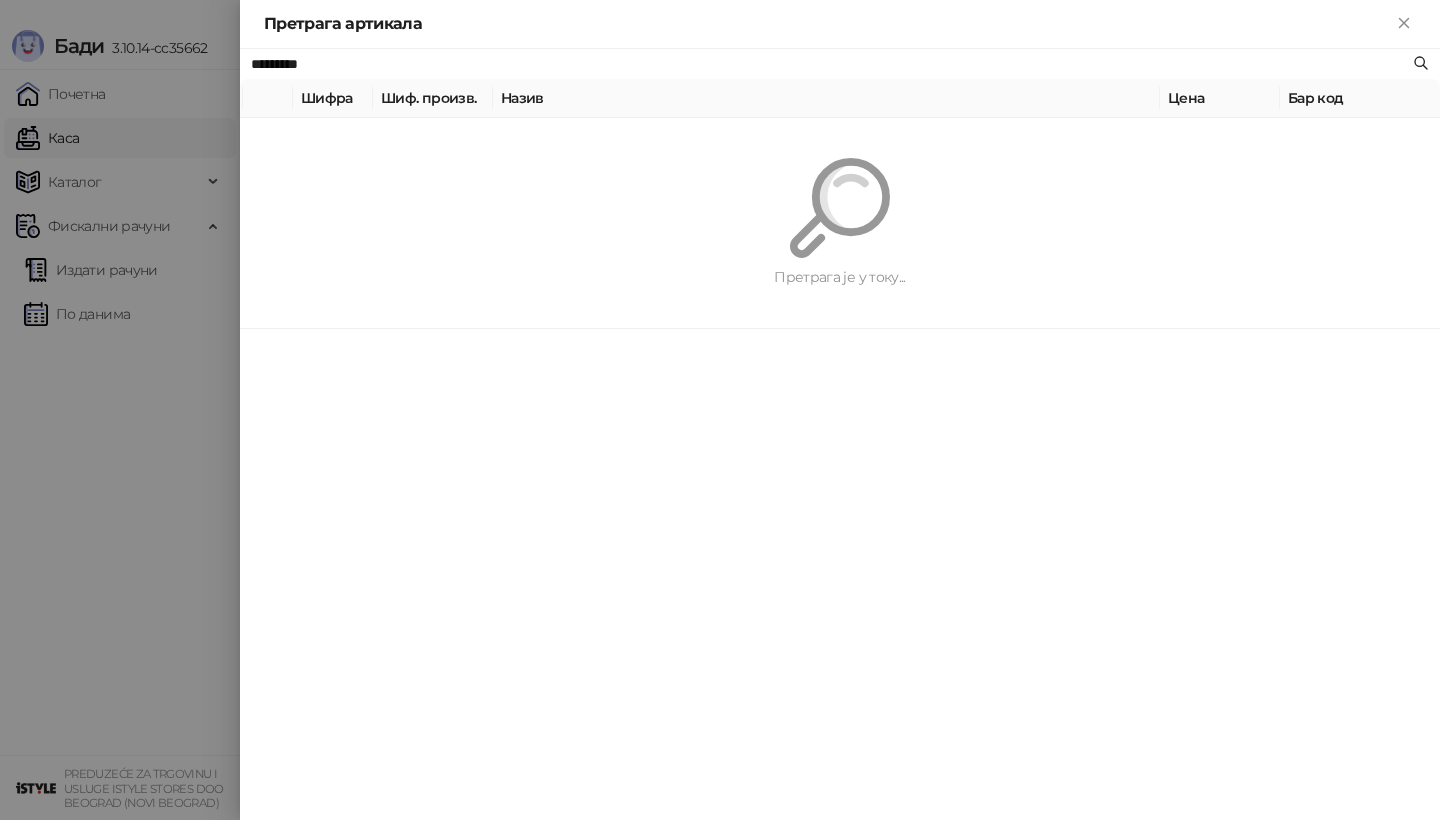 paste on "**********" 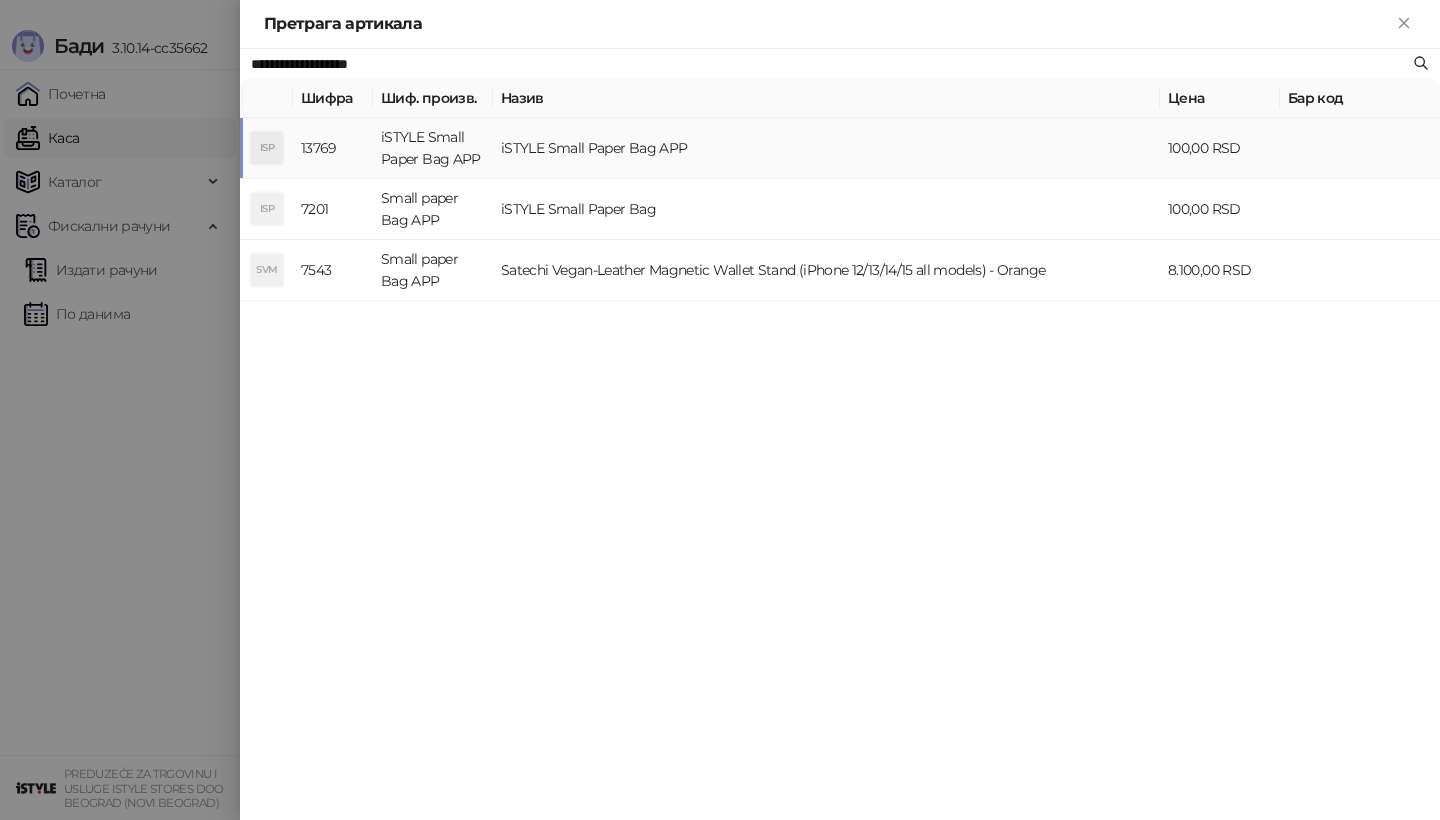 type on "**********" 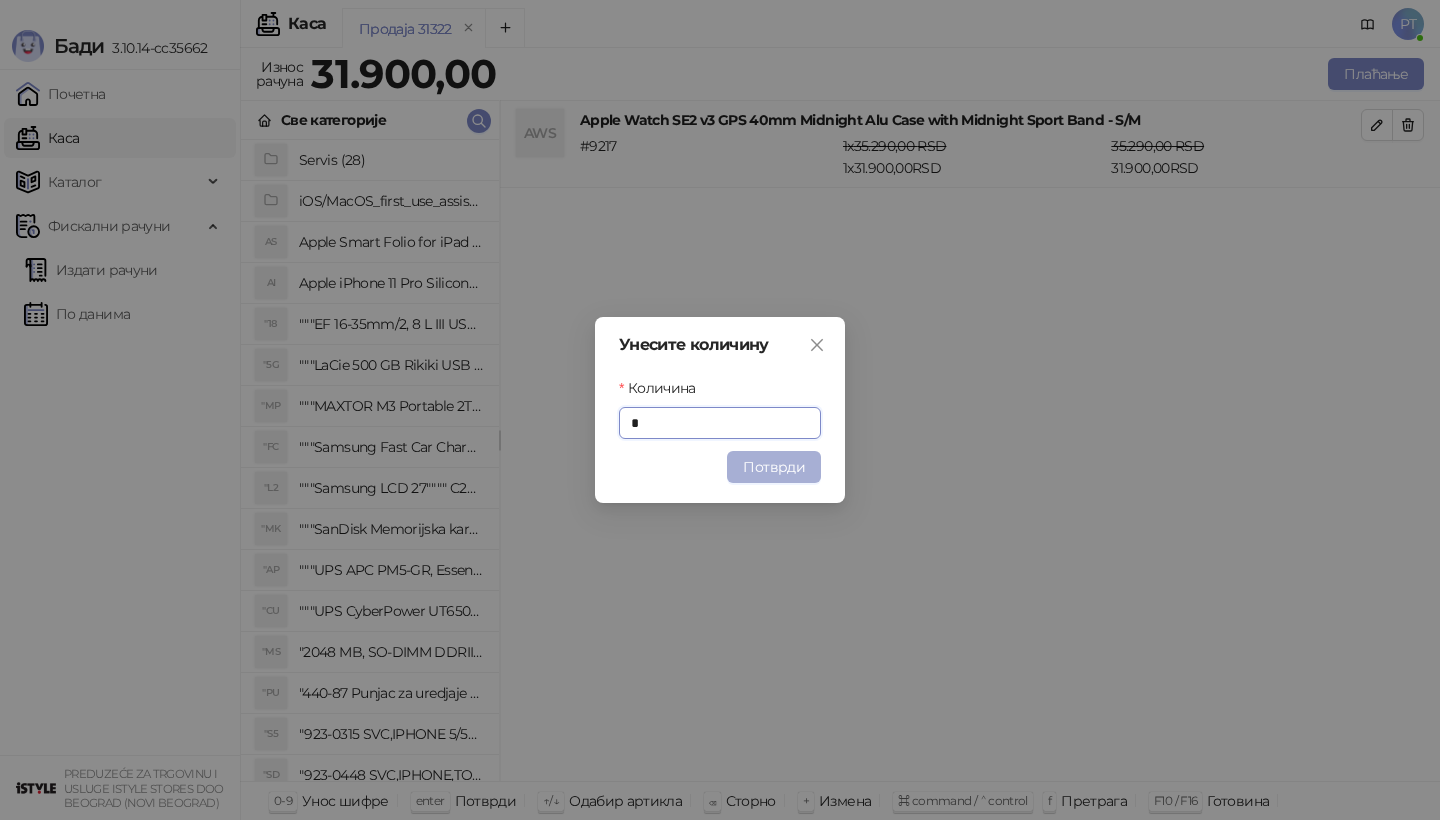 click on "Потврди" at bounding box center [774, 467] 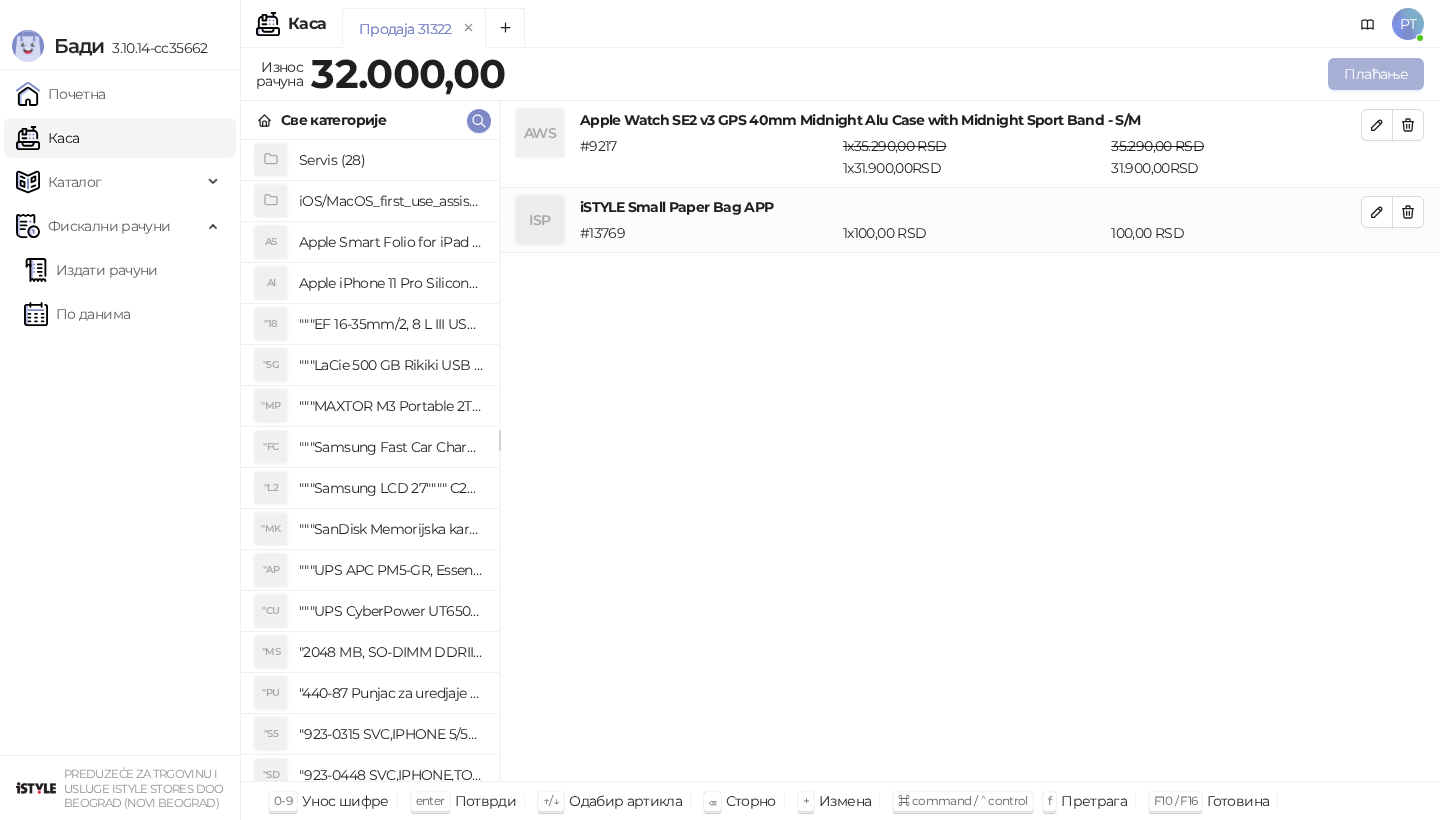 click on "Плаћање" at bounding box center (1376, 74) 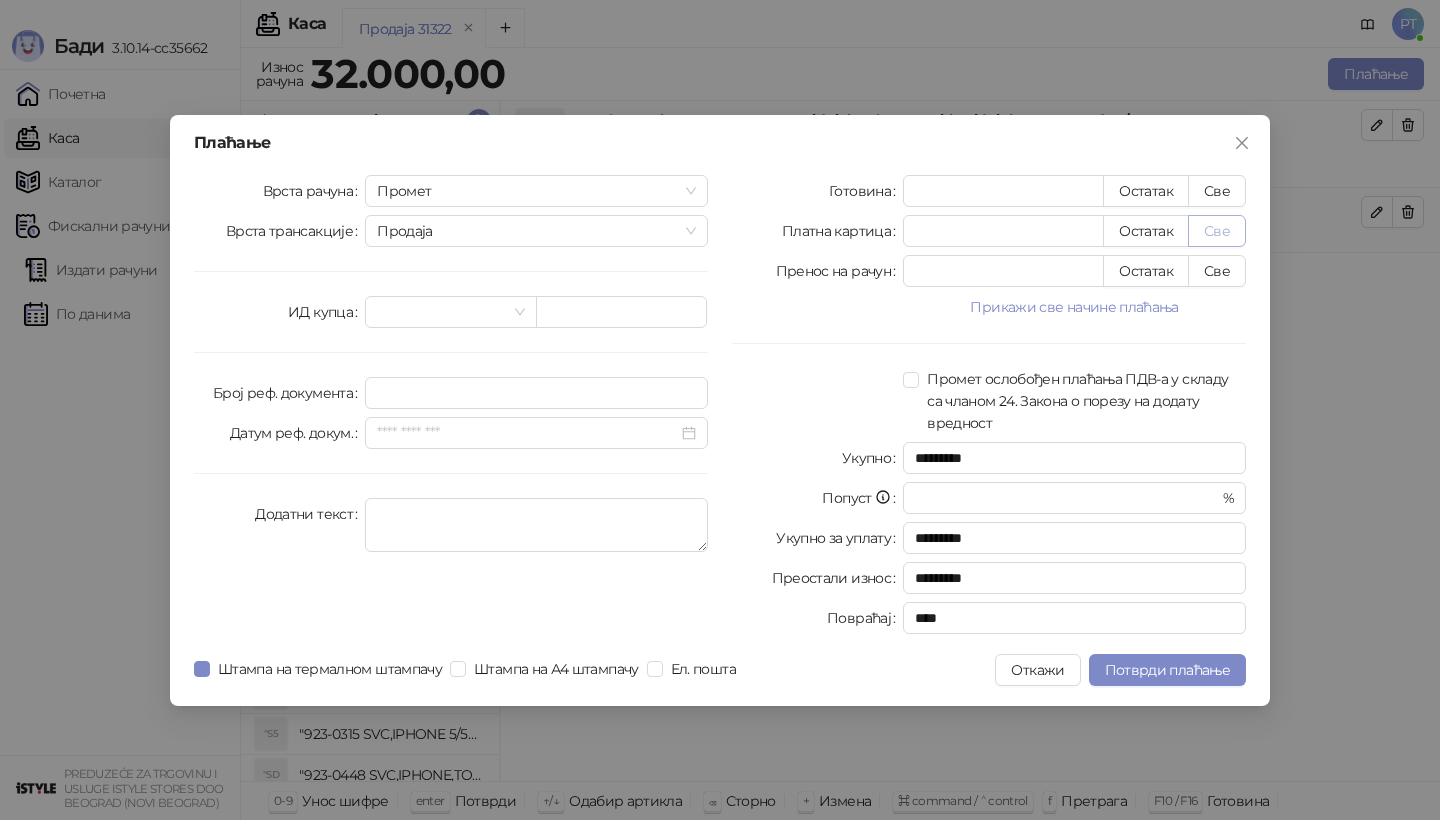 click on "Све" at bounding box center (1217, 231) 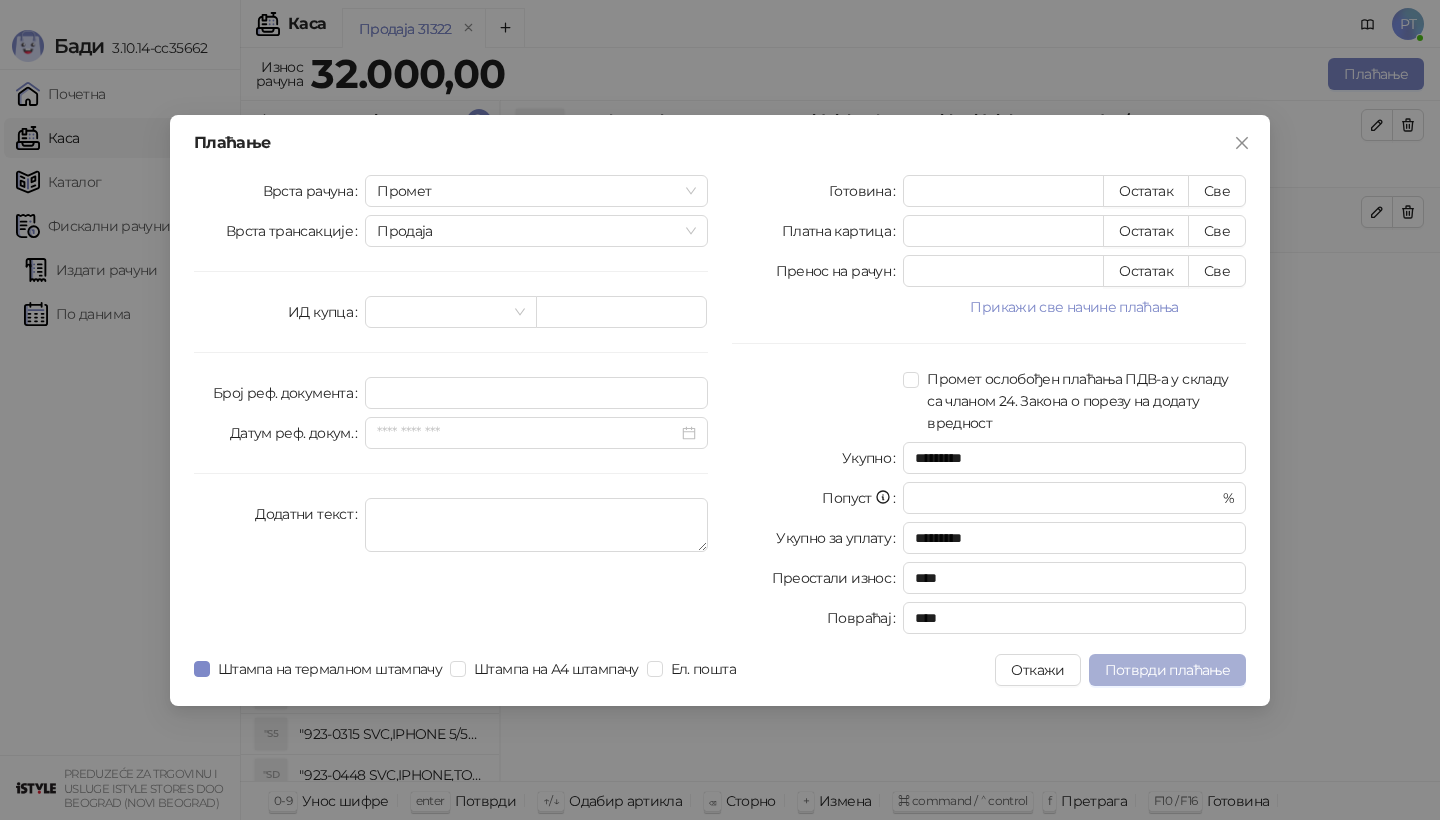 click on "Потврди плаћање" at bounding box center (1167, 670) 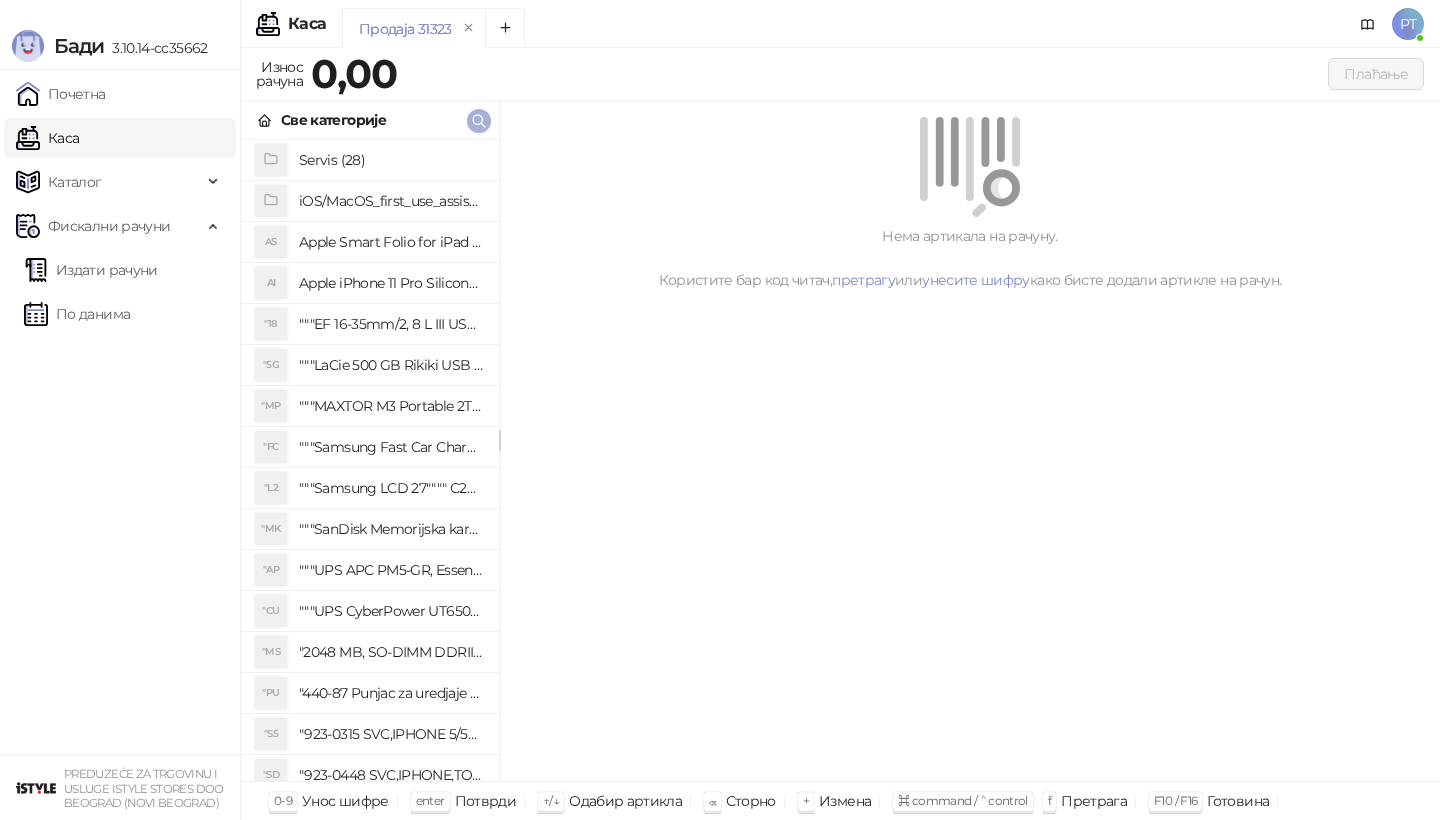 click 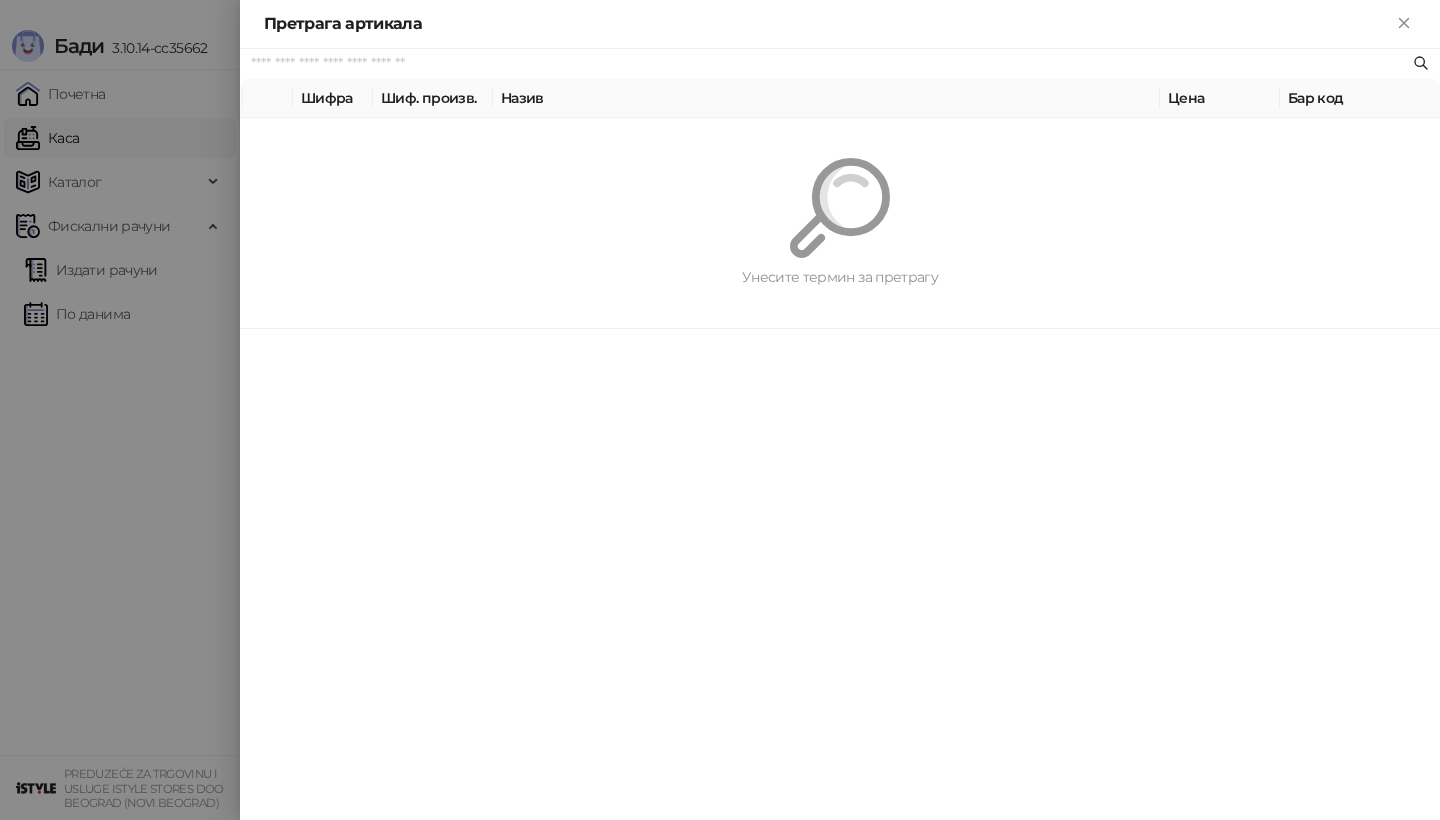 paste on "*********" 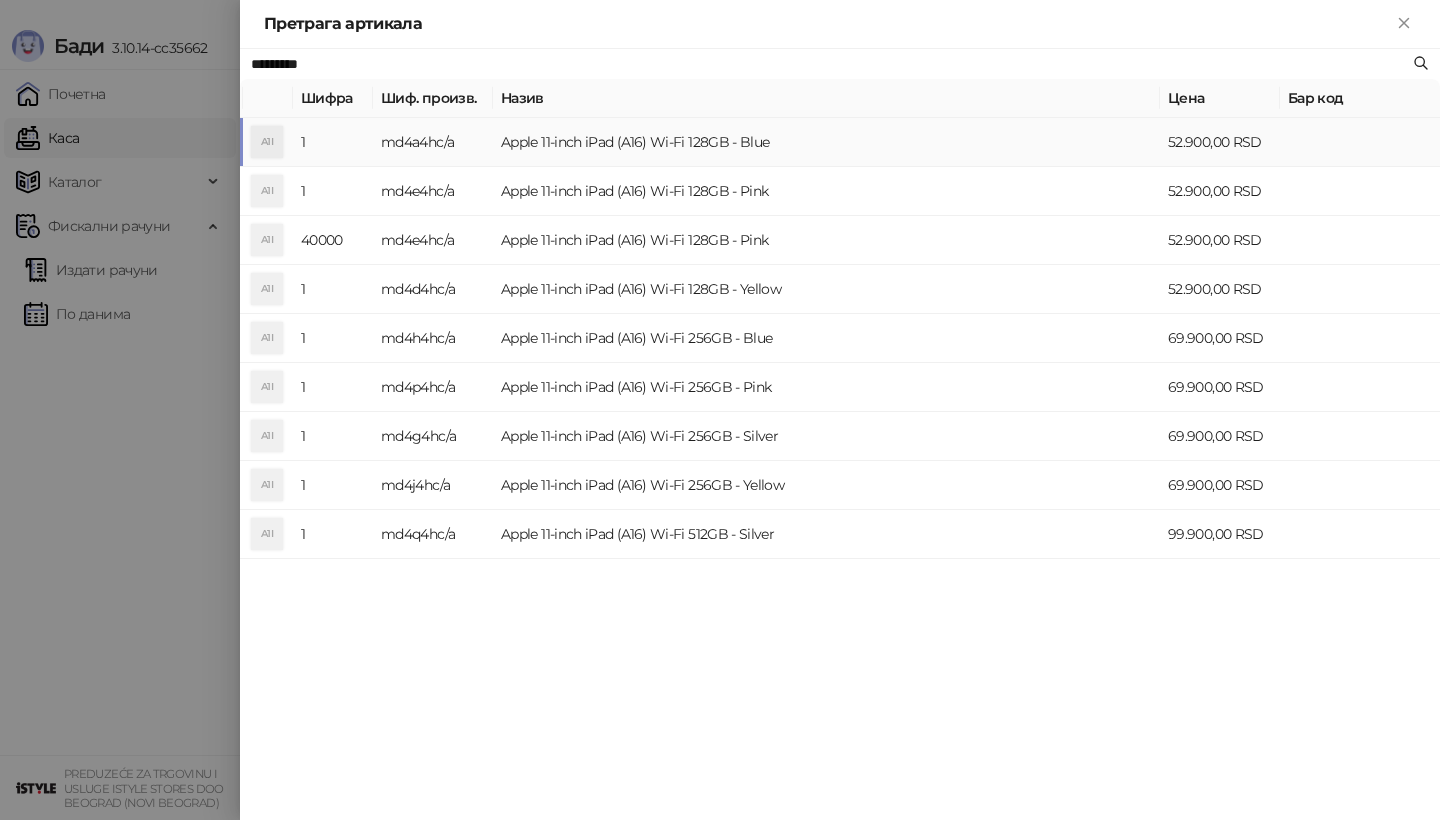 type on "*********" 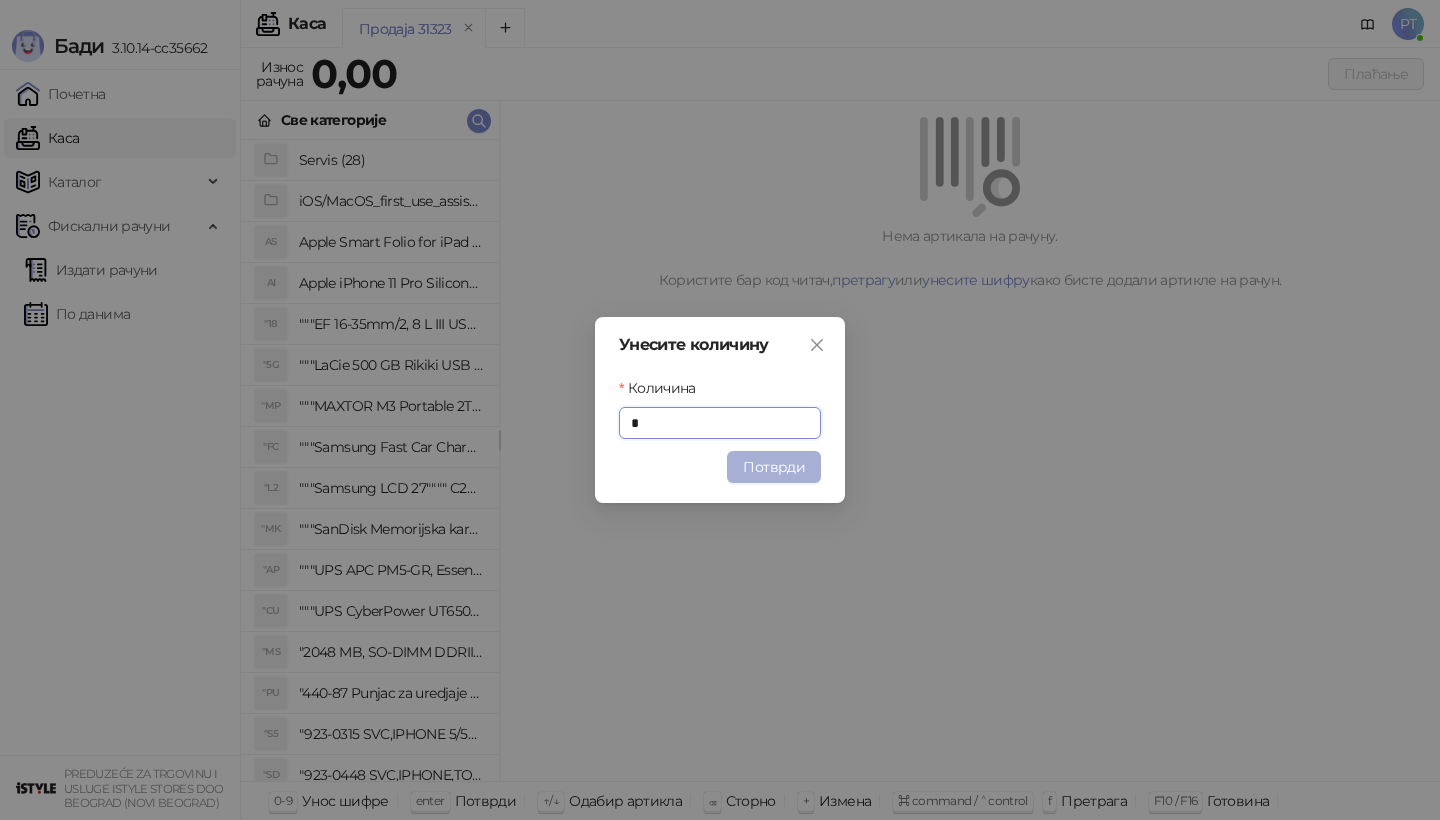 click on "Потврди" at bounding box center (774, 467) 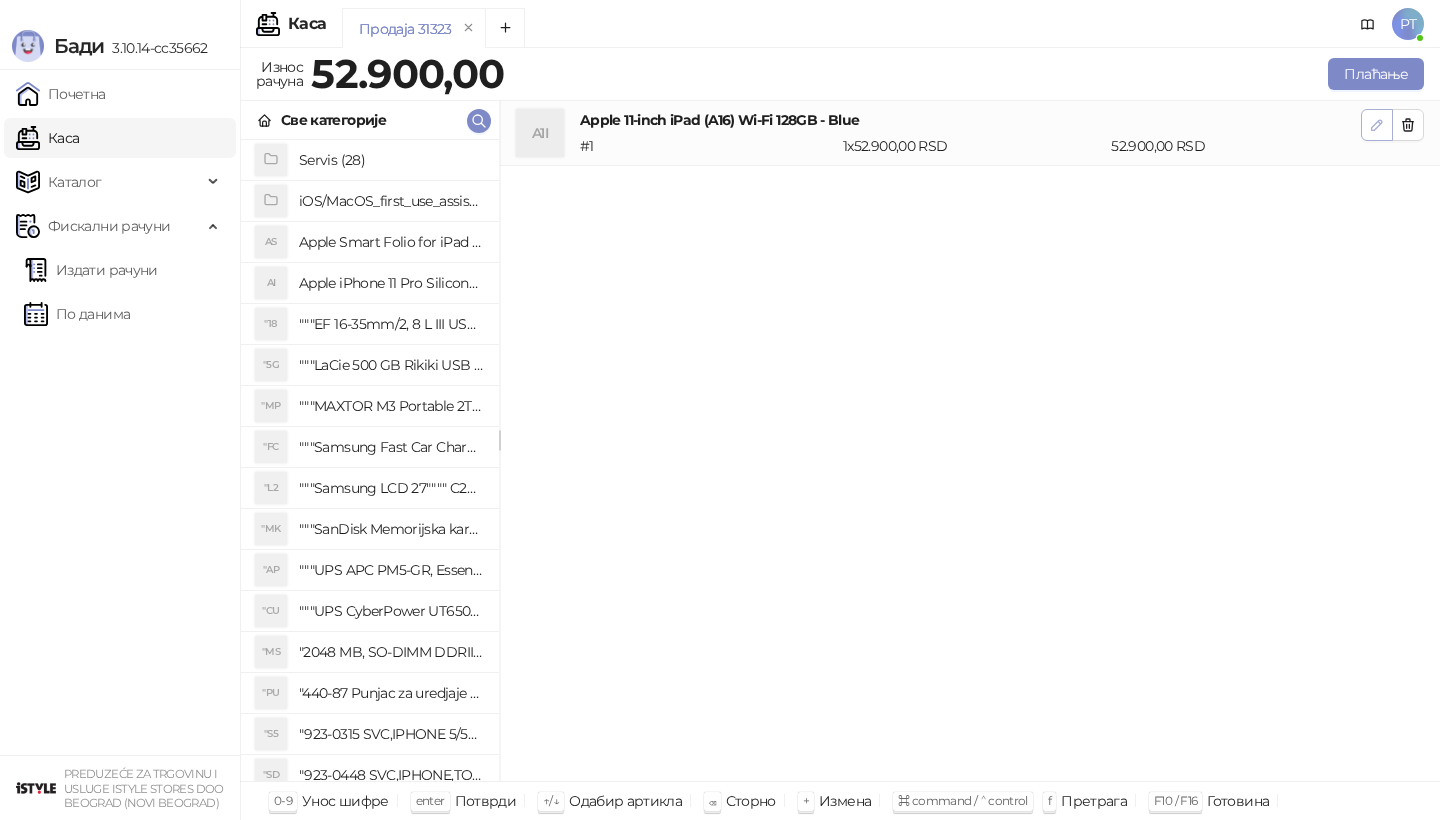 click 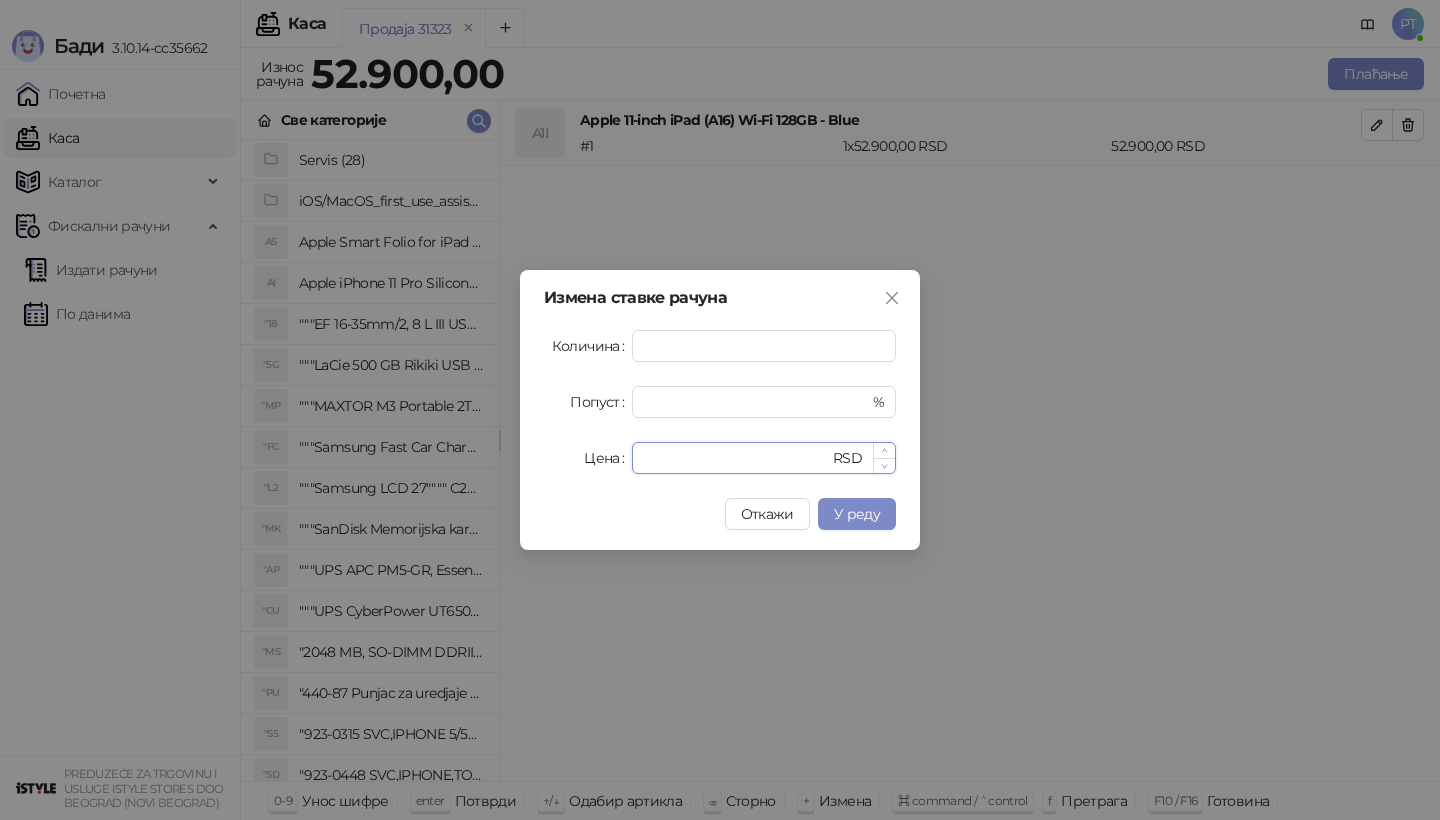 click on "*****" at bounding box center [736, 458] 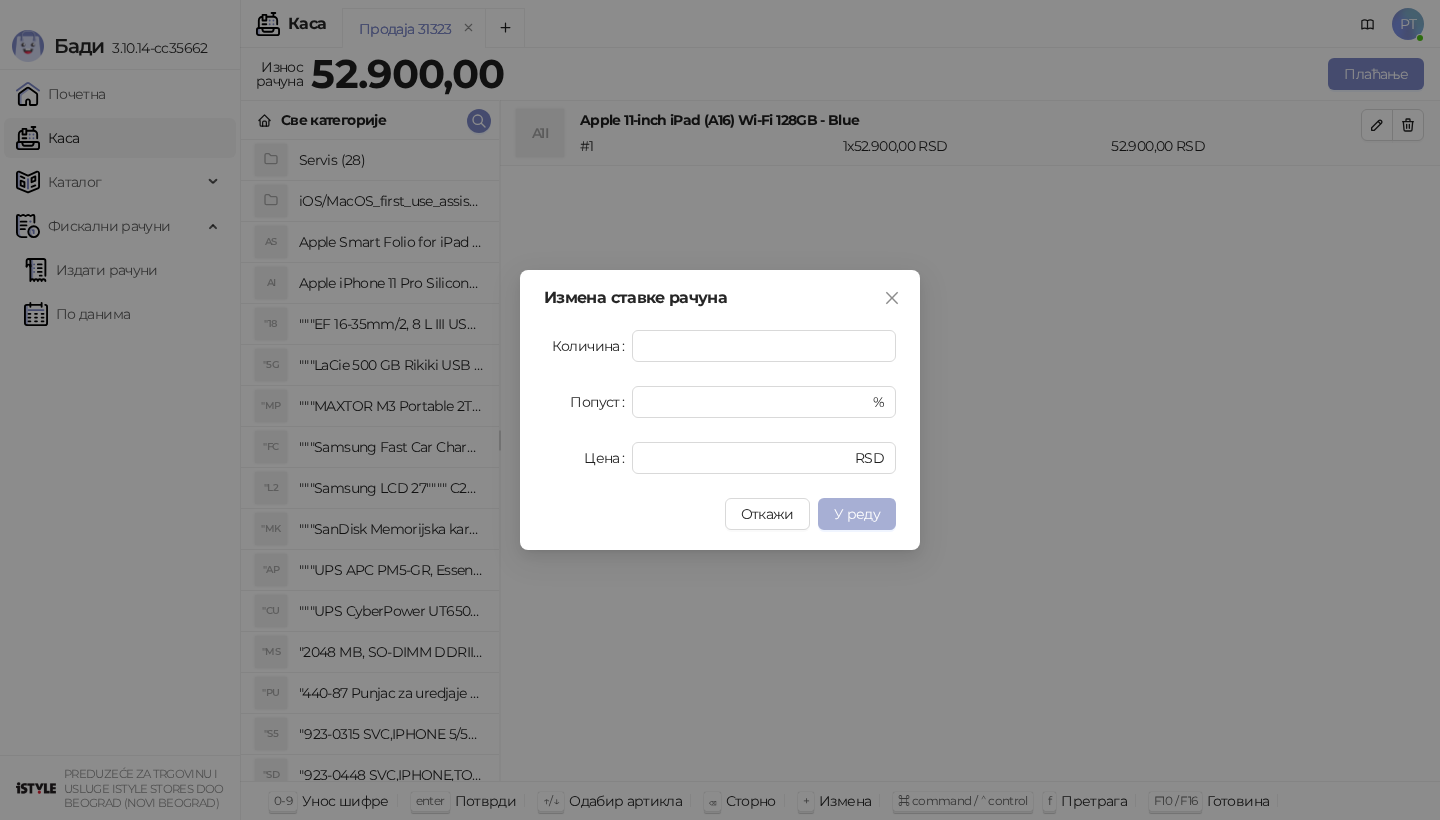 type on "*****" 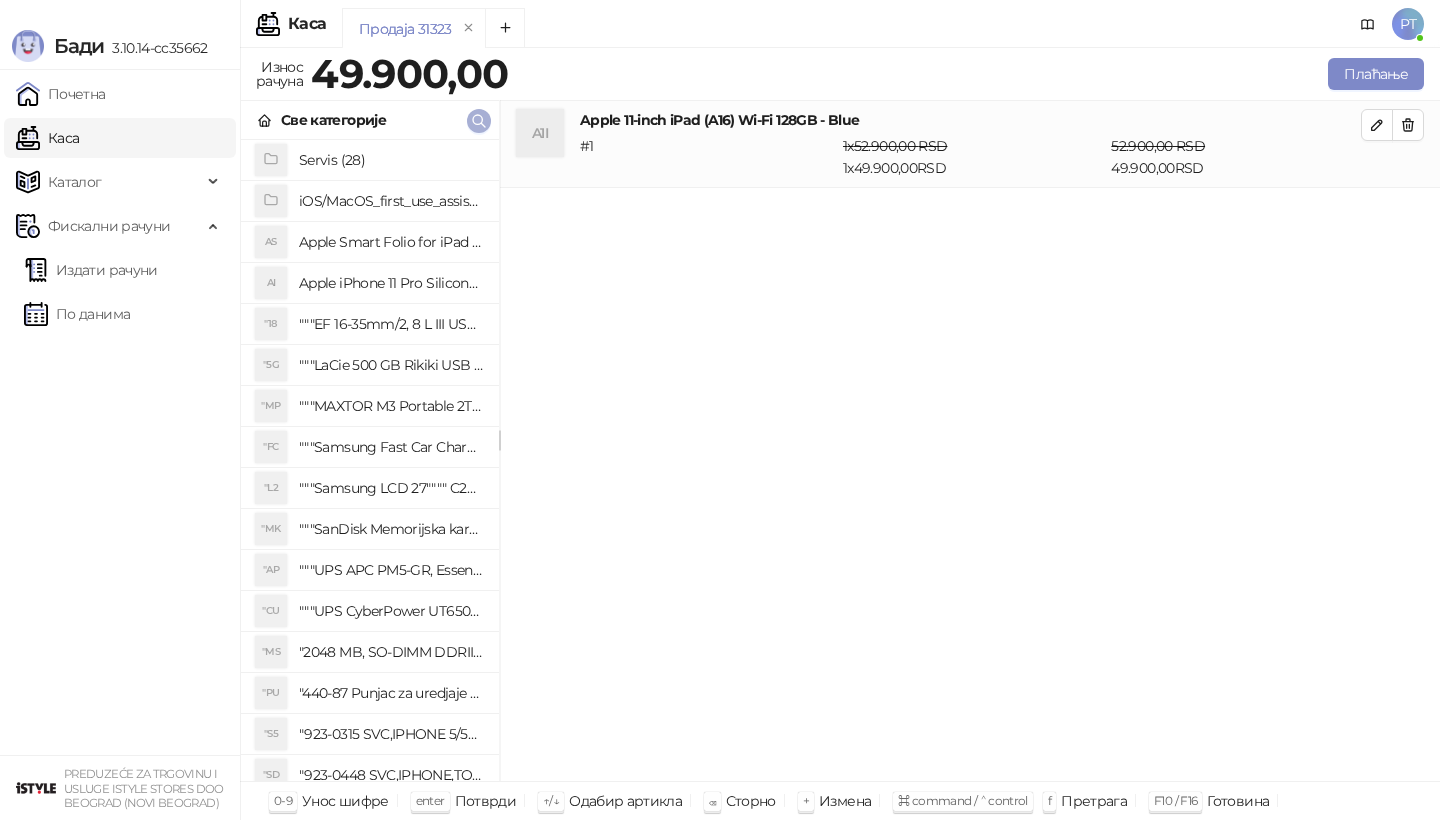 type 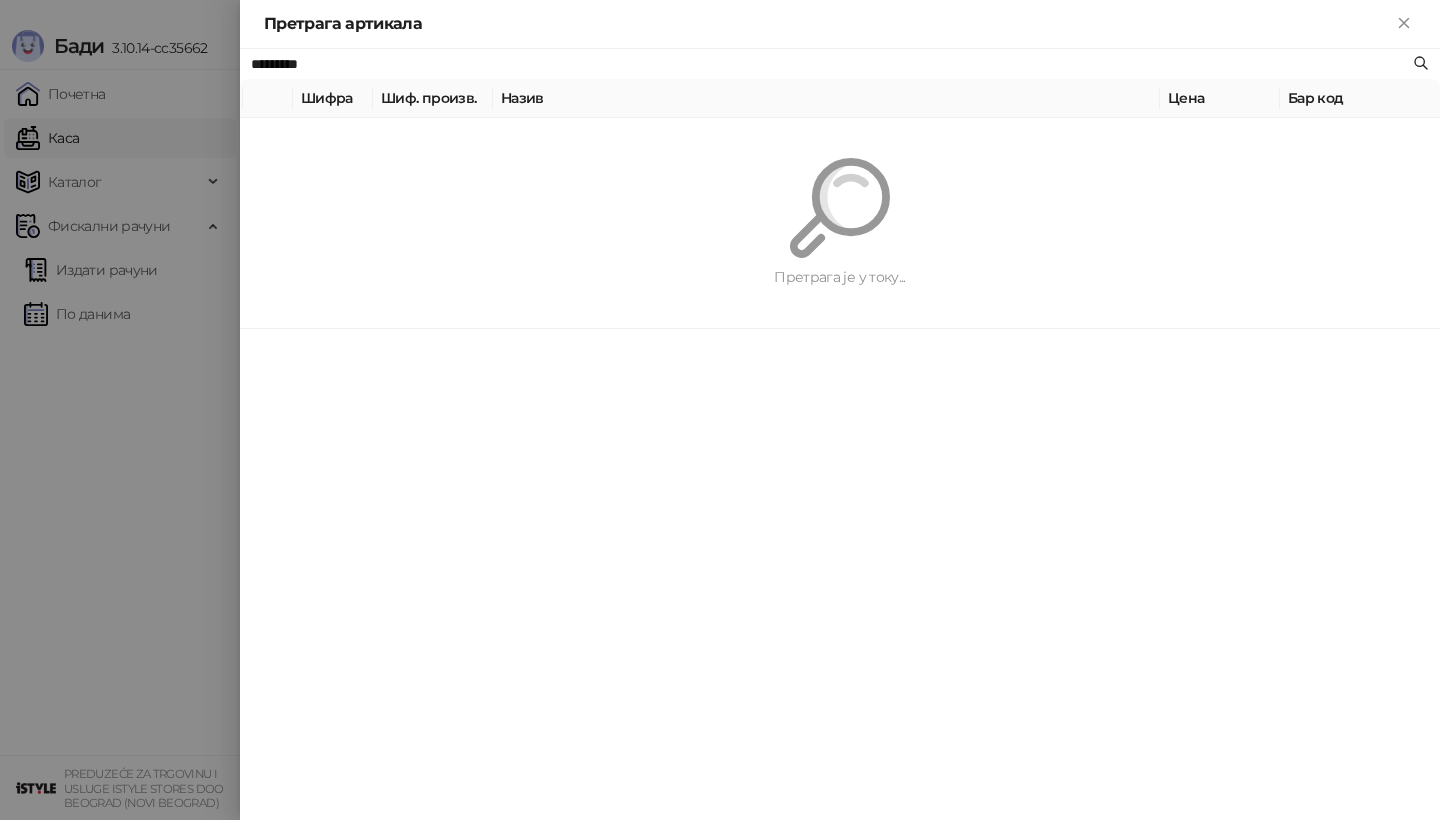 paste on "**********" 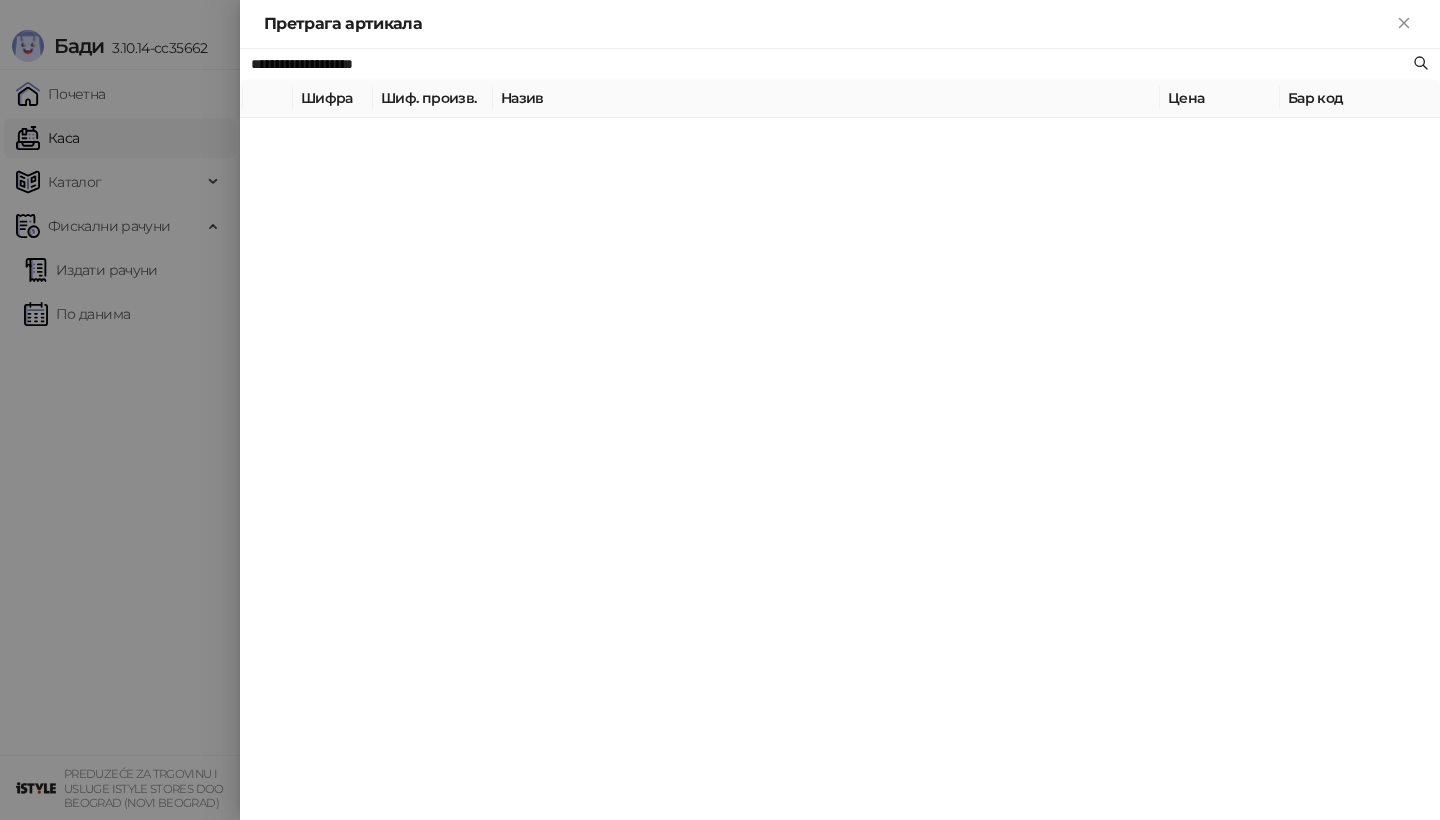 type on "**********" 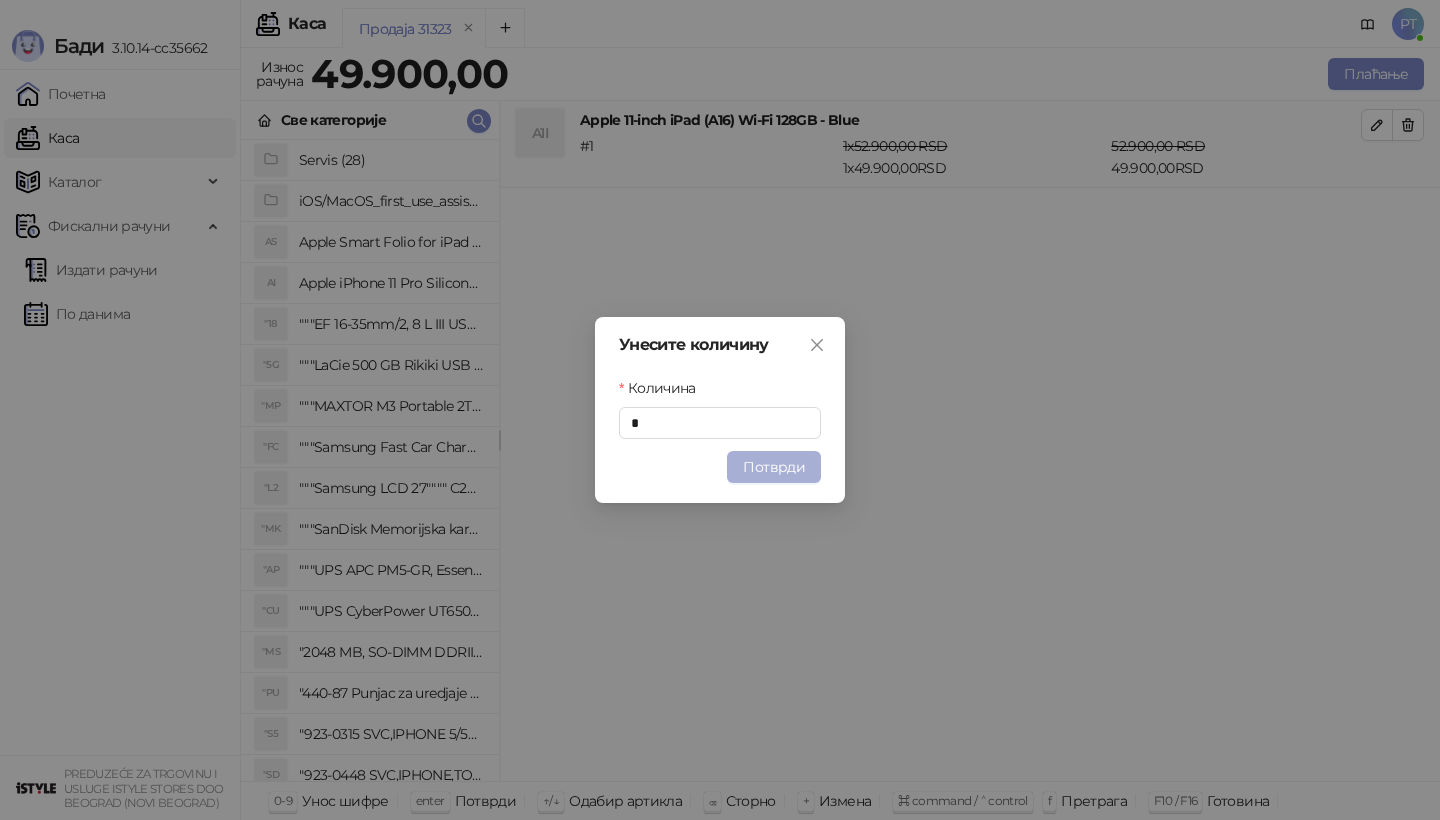 click on "Потврди" at bounding box center [774, 467] 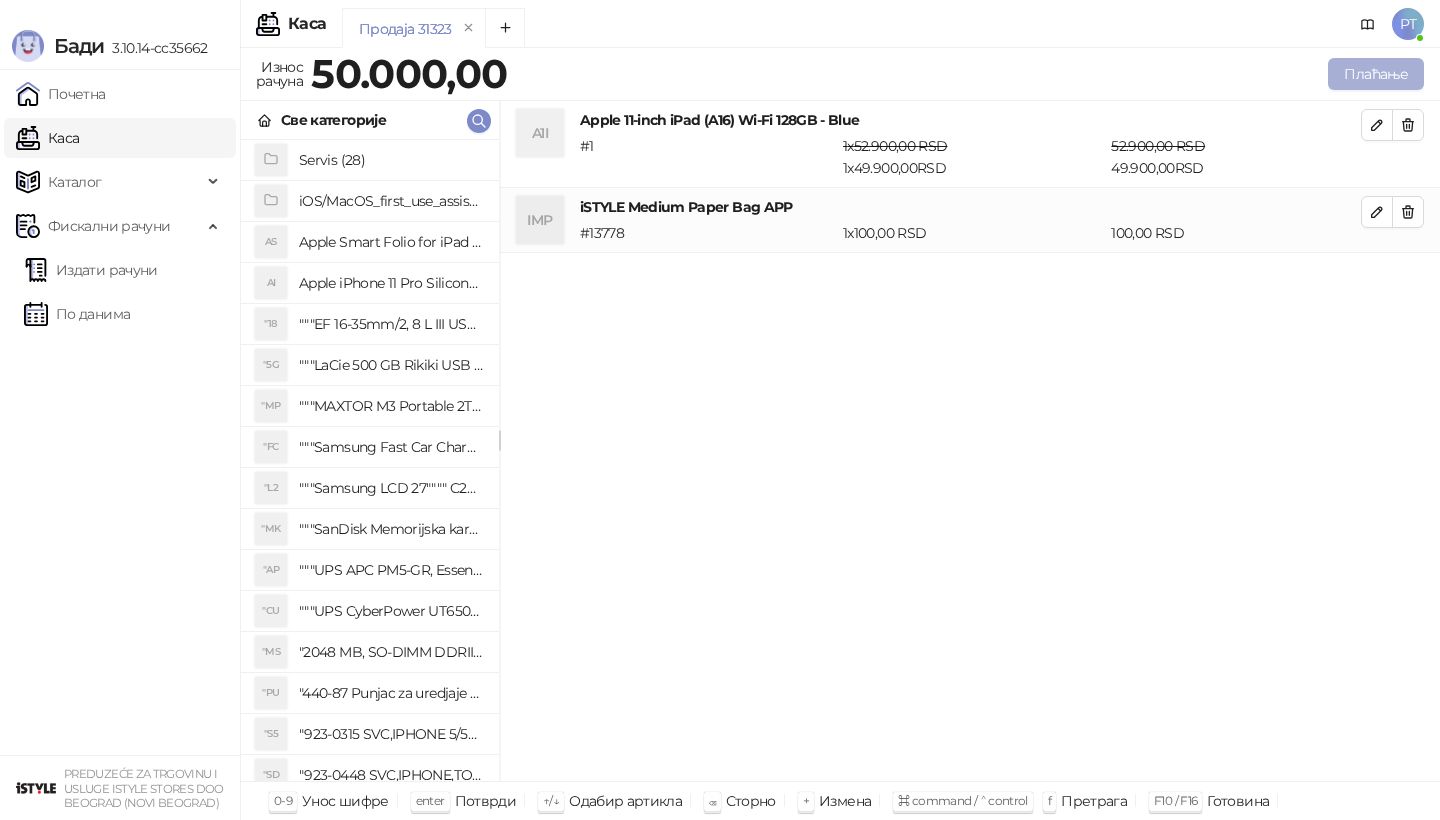 click on "Плаћање" at bounding box center [1376, 74] 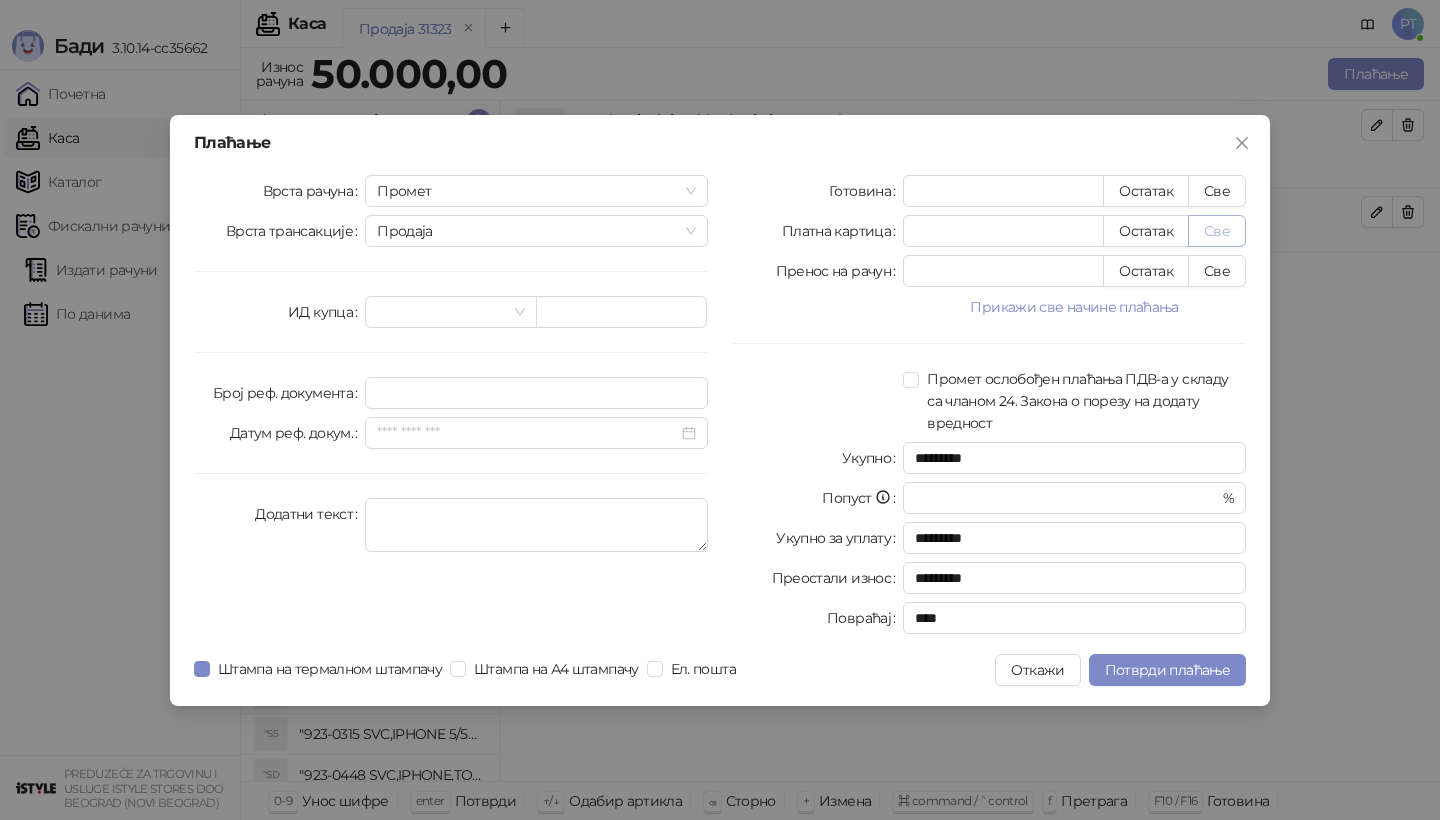 click on "Све" at bounding box center (1217, 231) 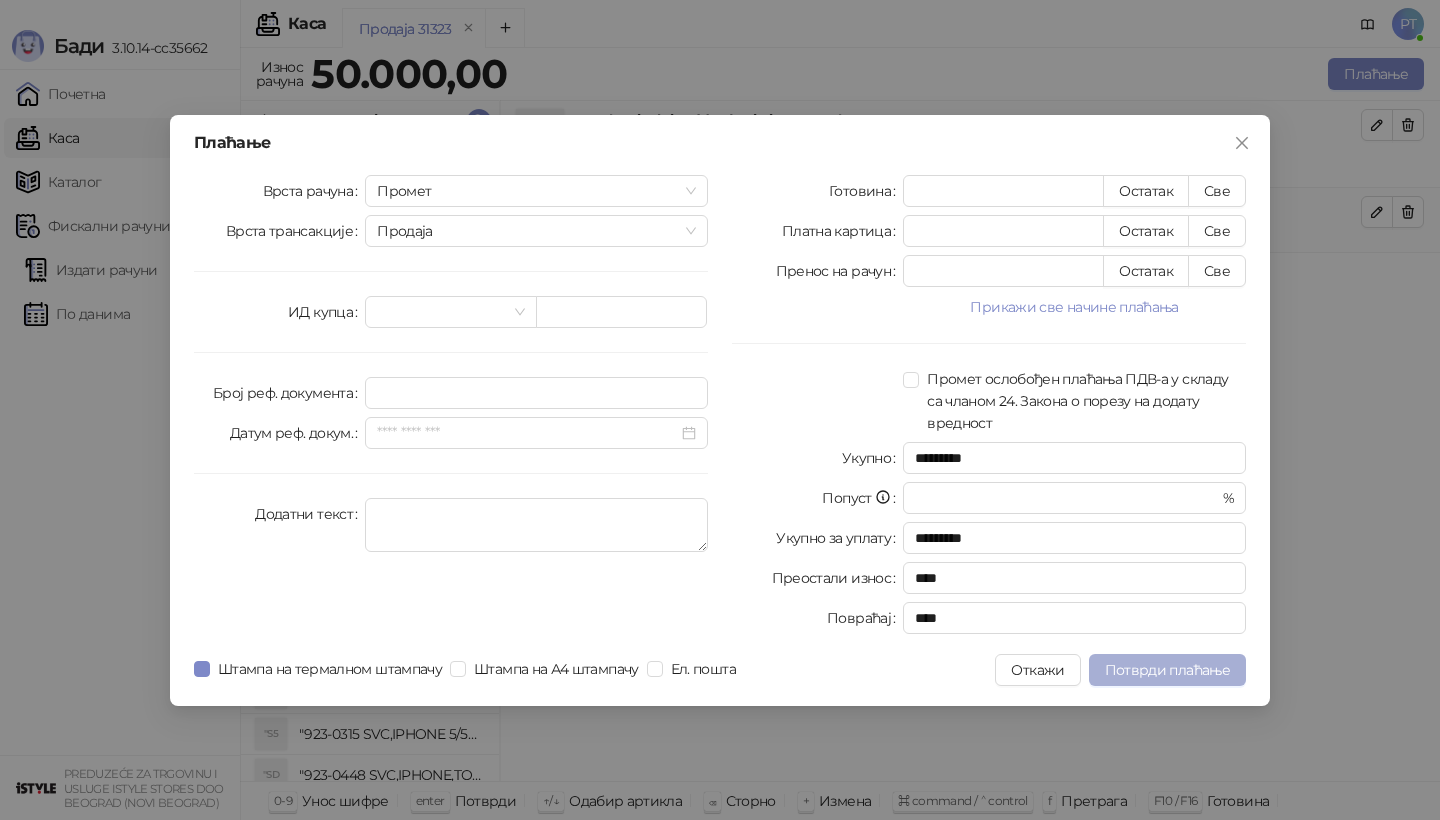 click on "Потврди плаћање" at bounding box center (1167, 670) 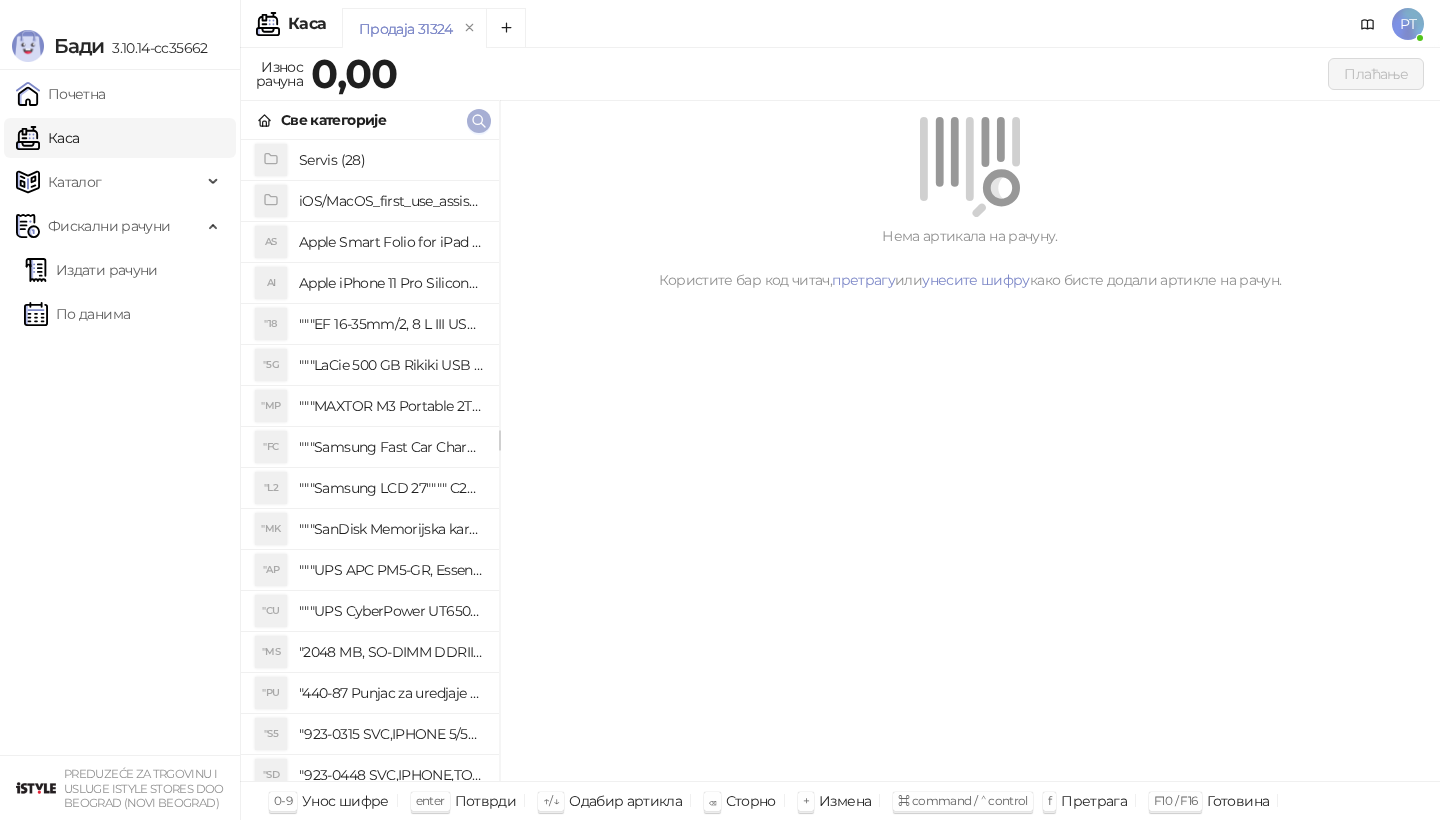 type 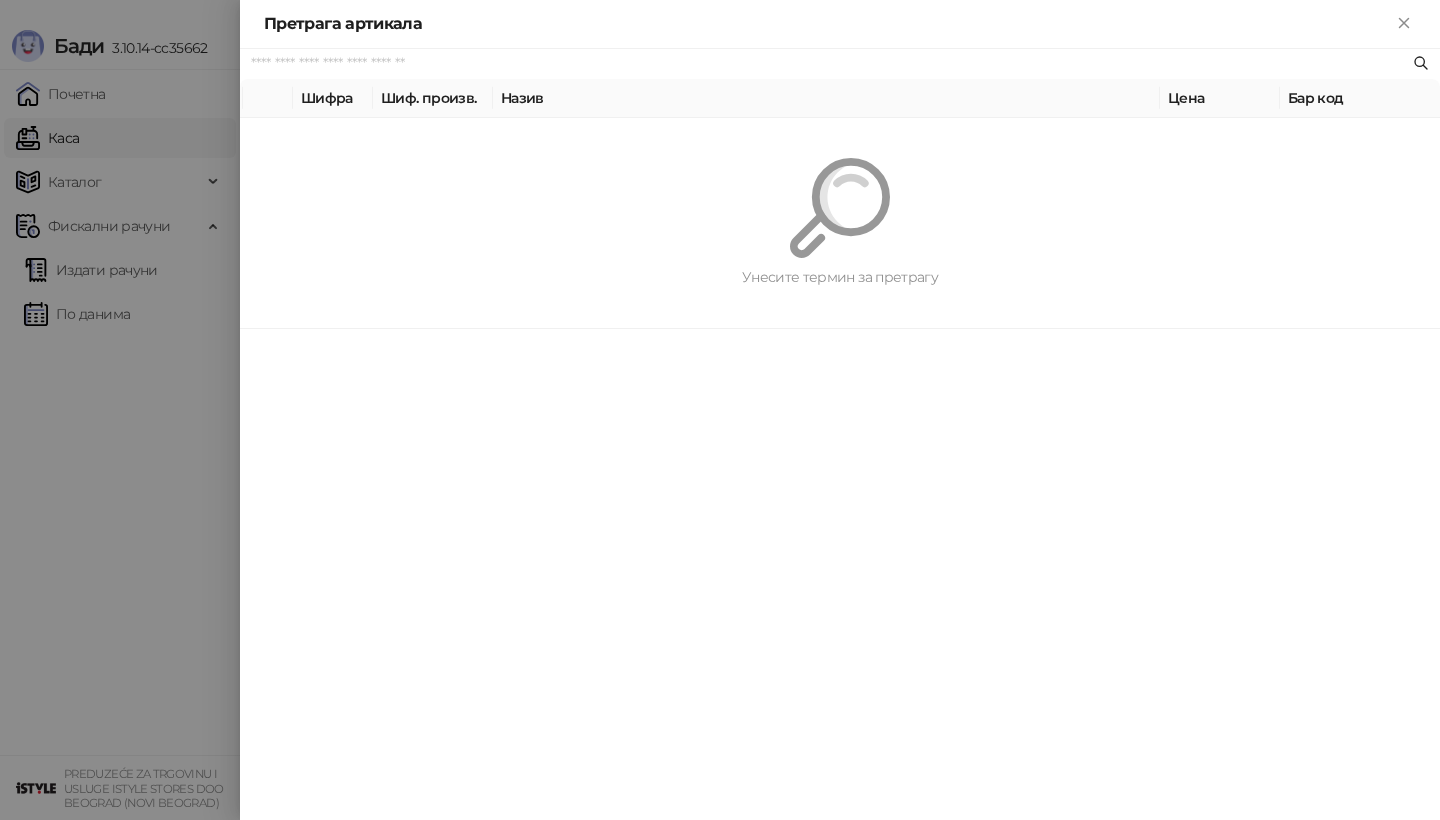 paste on "********" 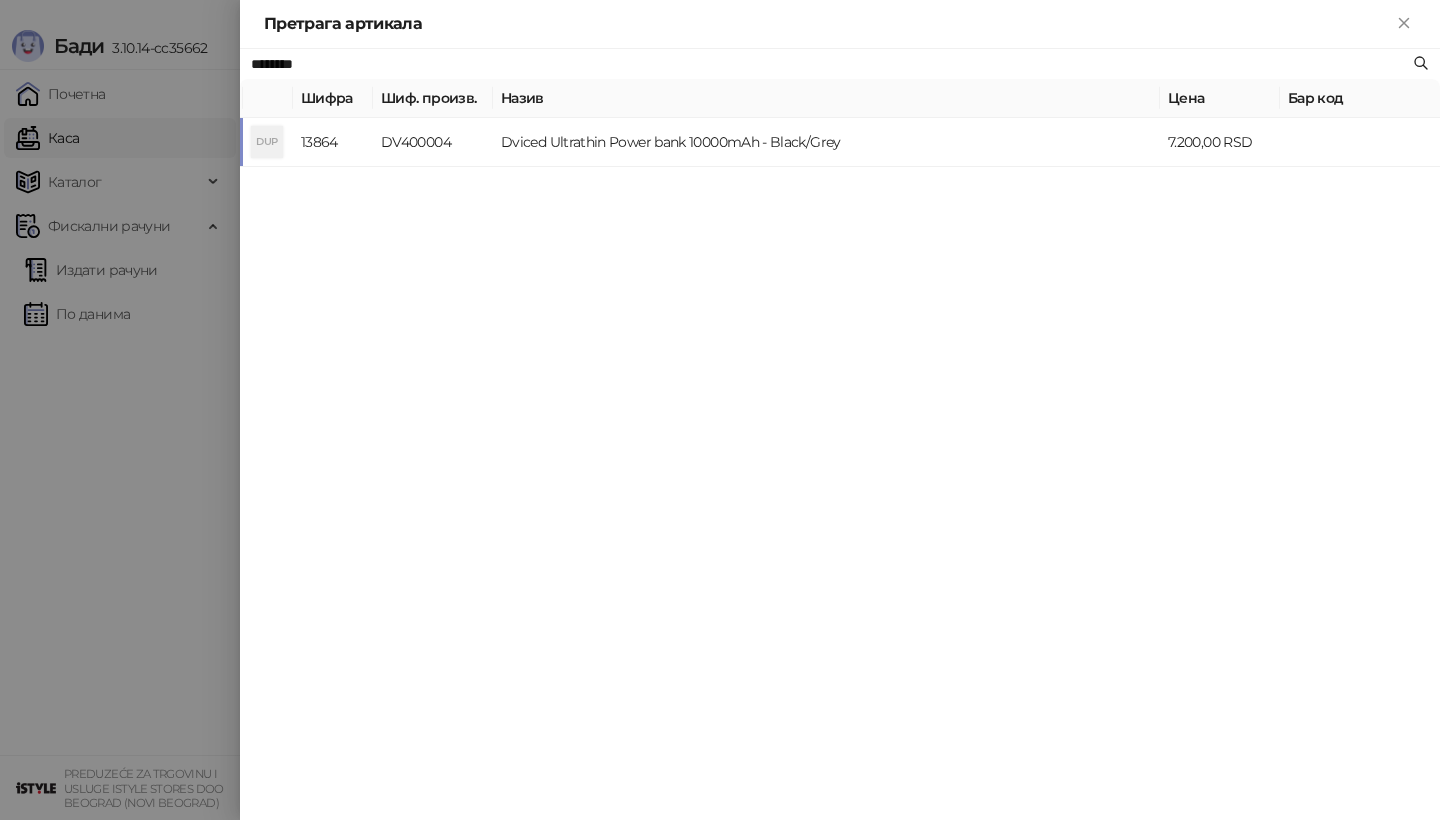 click on "DV400004" at bounding box center [433, 142] 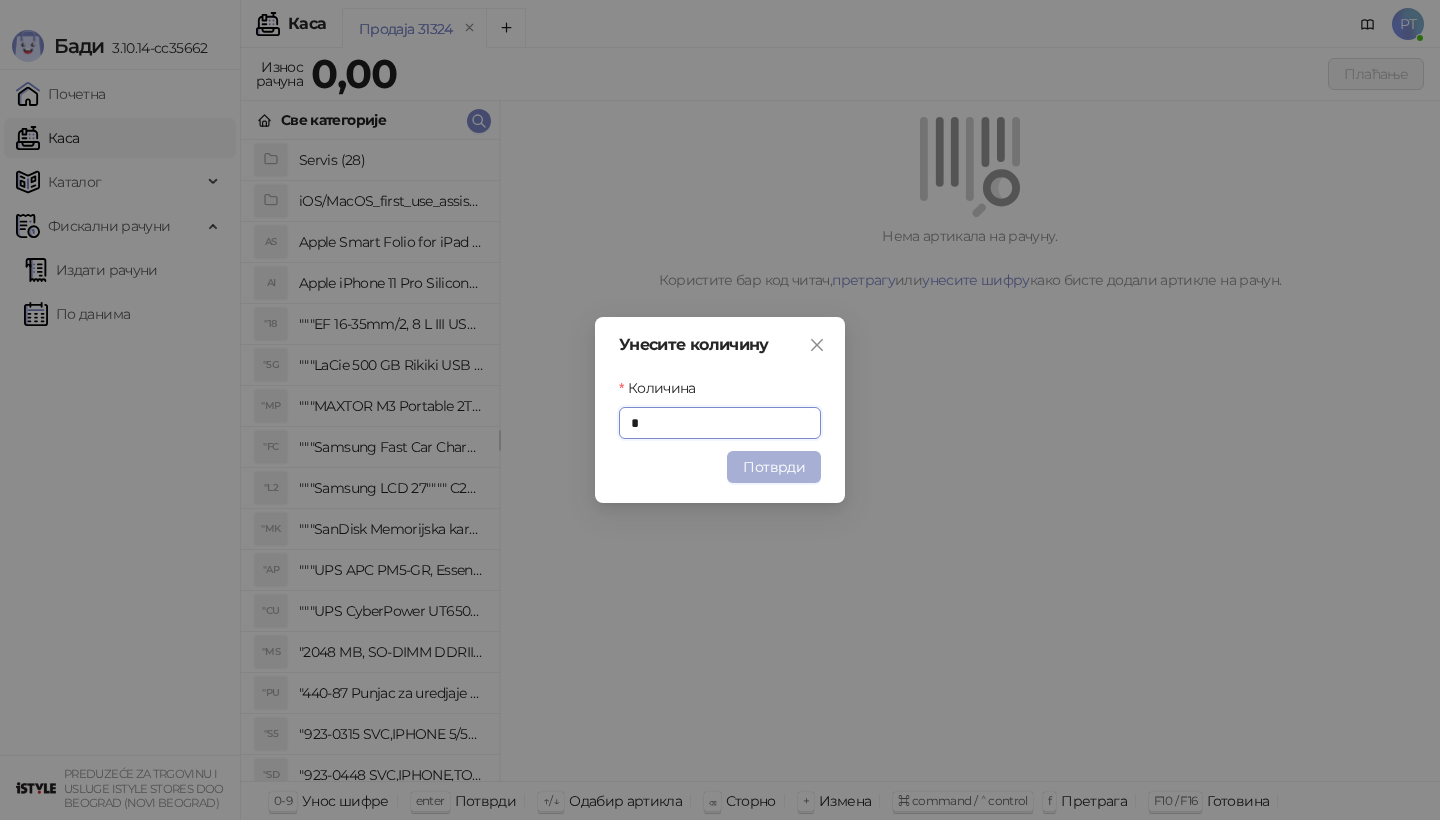click on "Потврди" at bounding box center (774, 467) 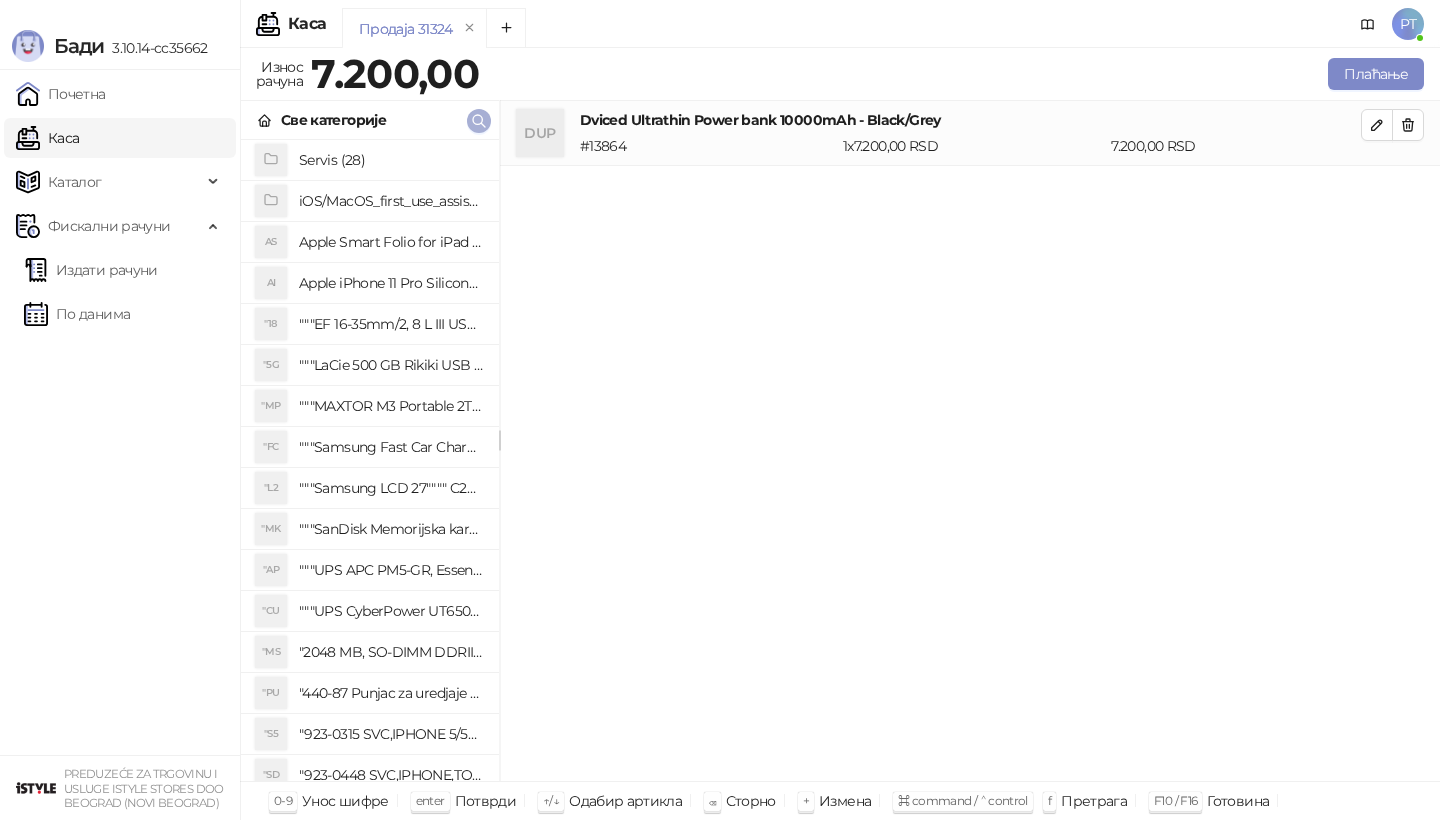 click 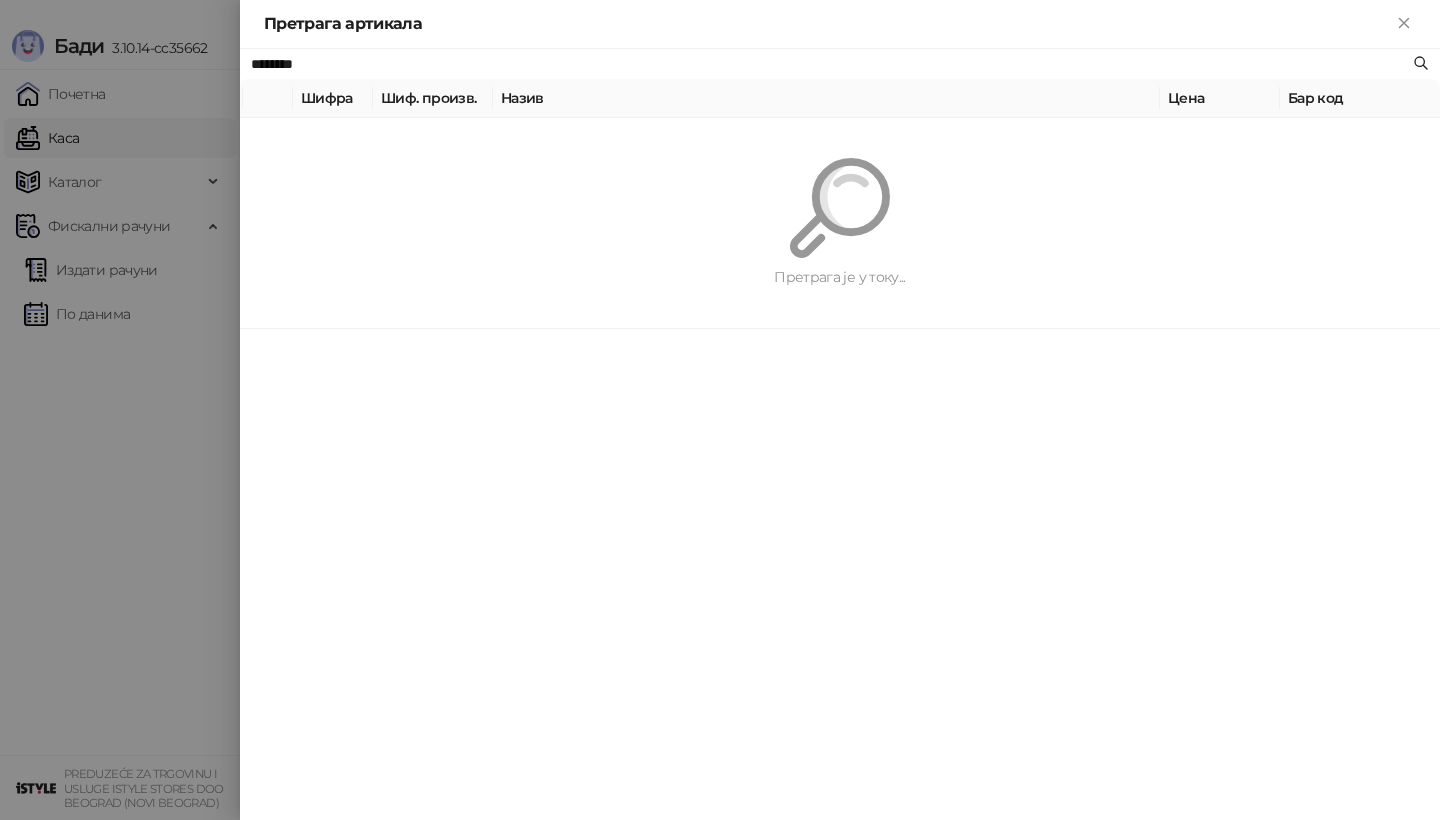 paste on "**********" 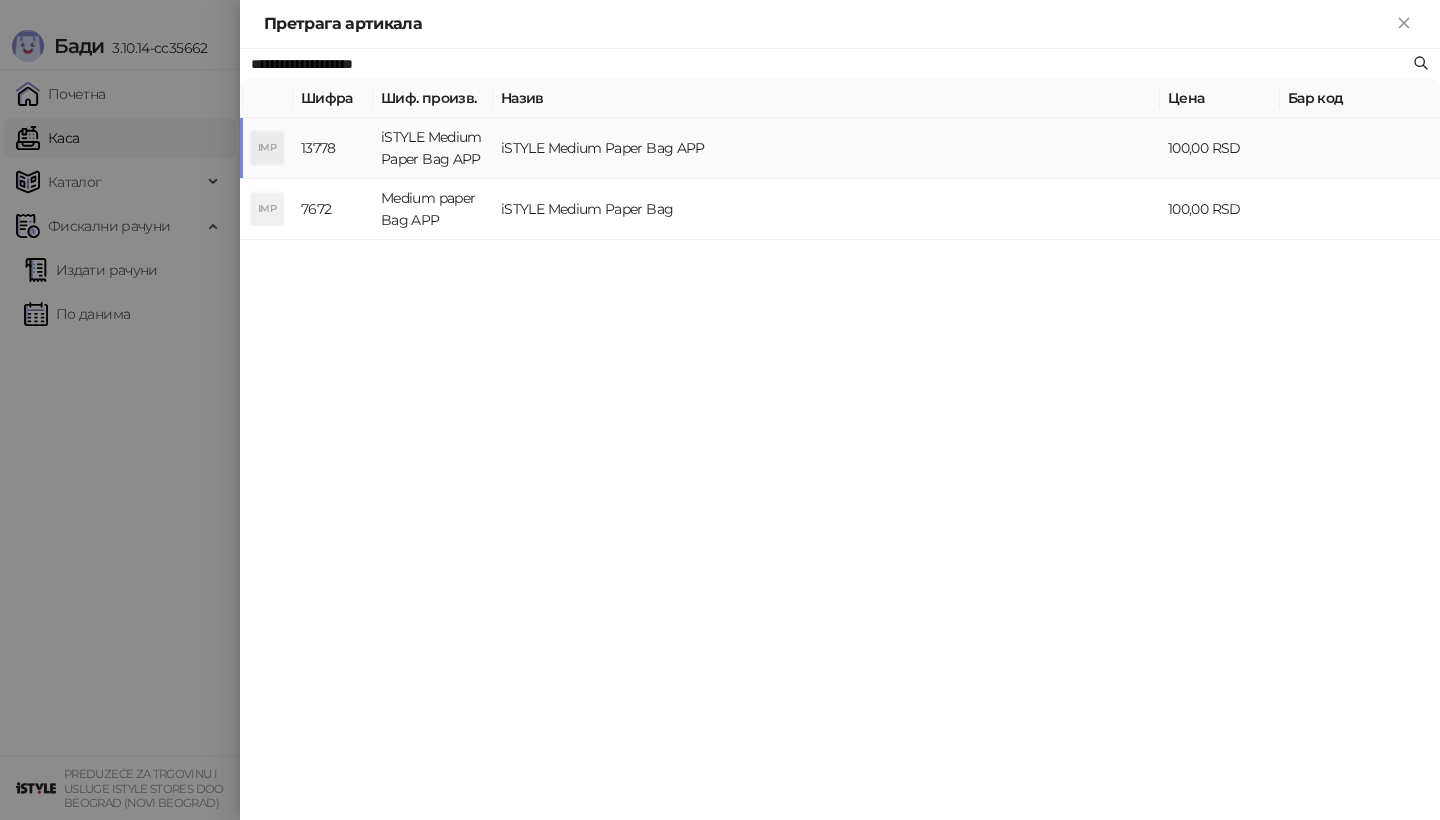 type on "**********" 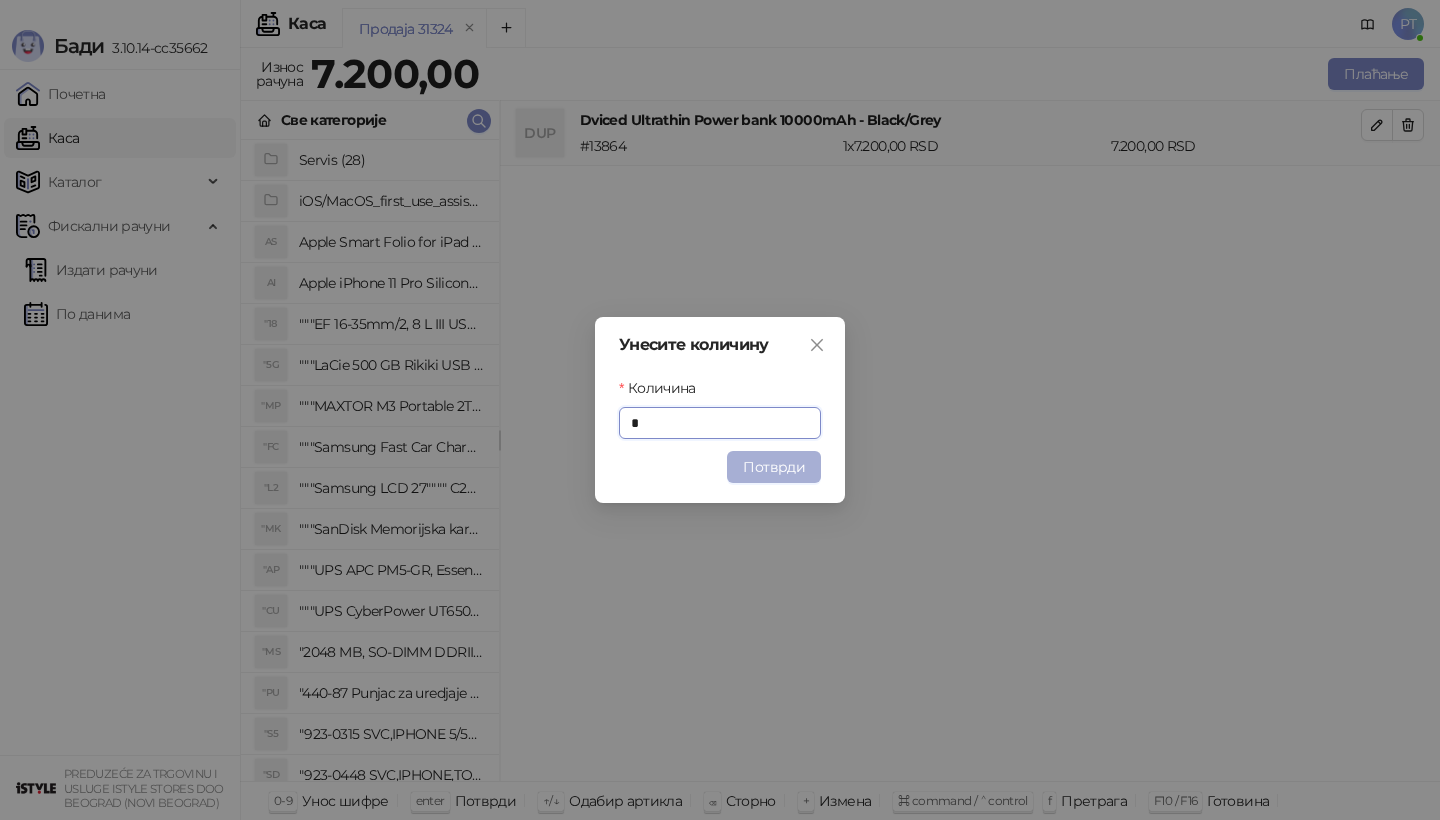click on "Потврди" at bounding box center (774, 467) 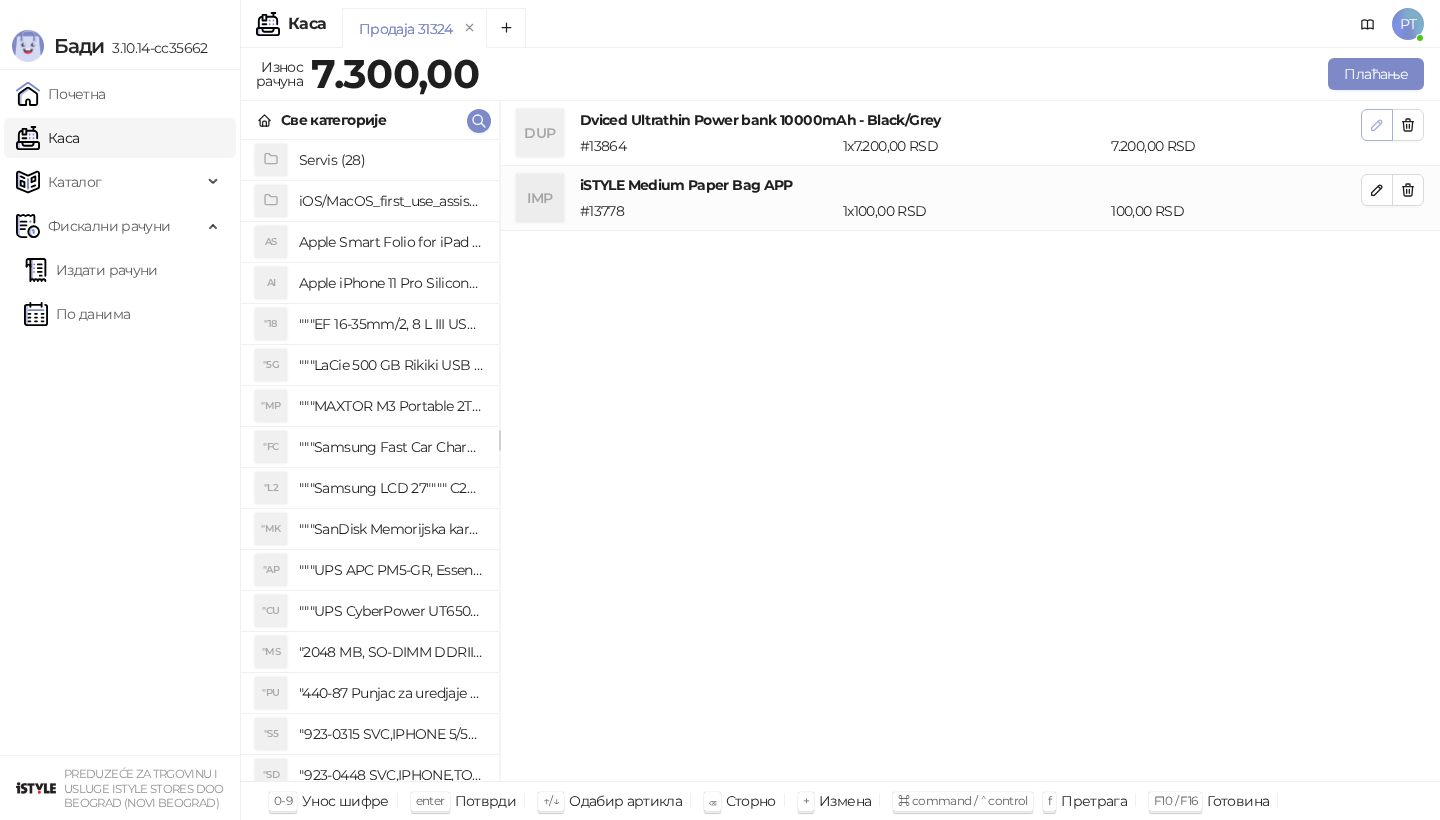 click 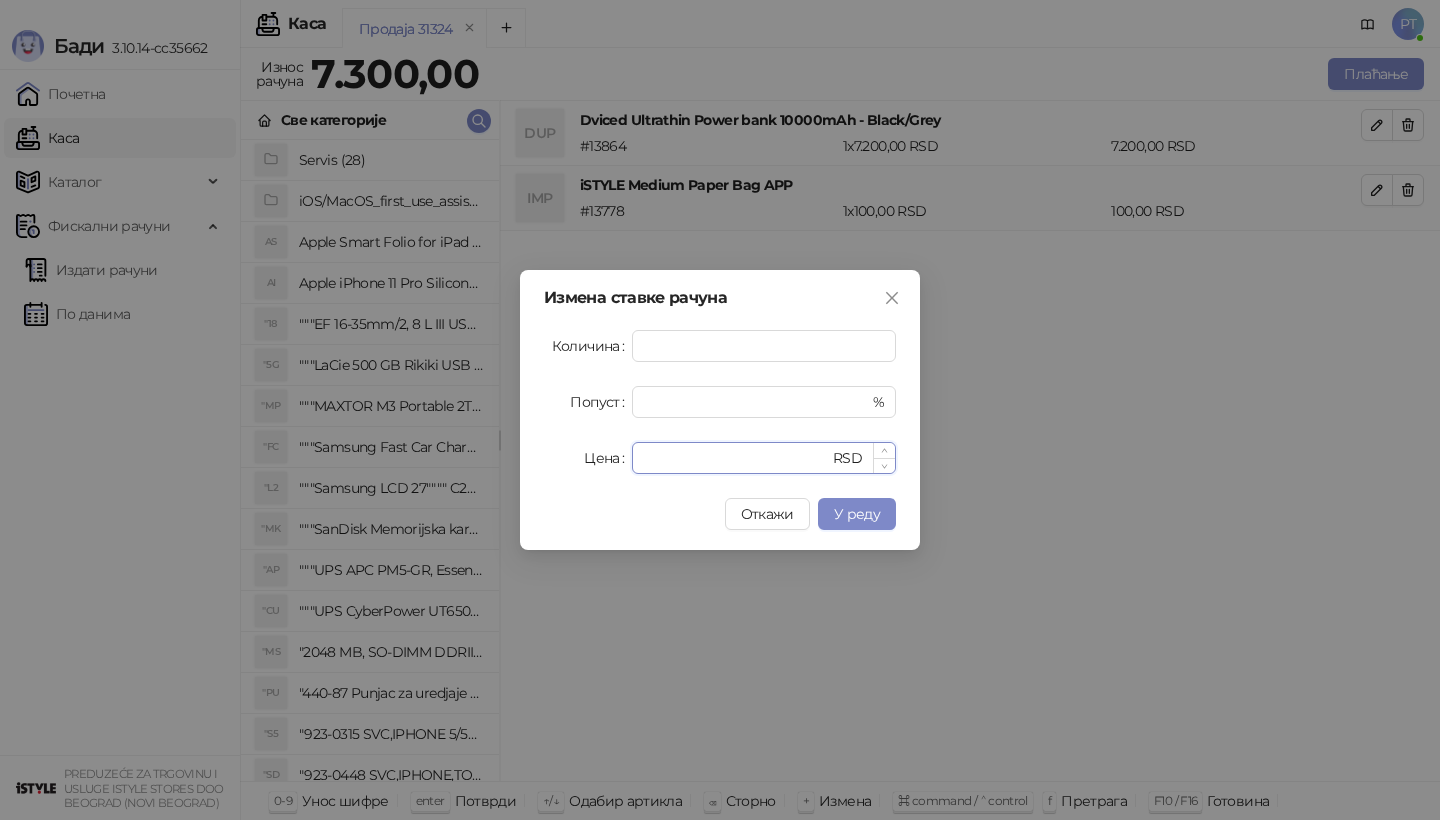 click on "****" at bounding box center [736, 458] 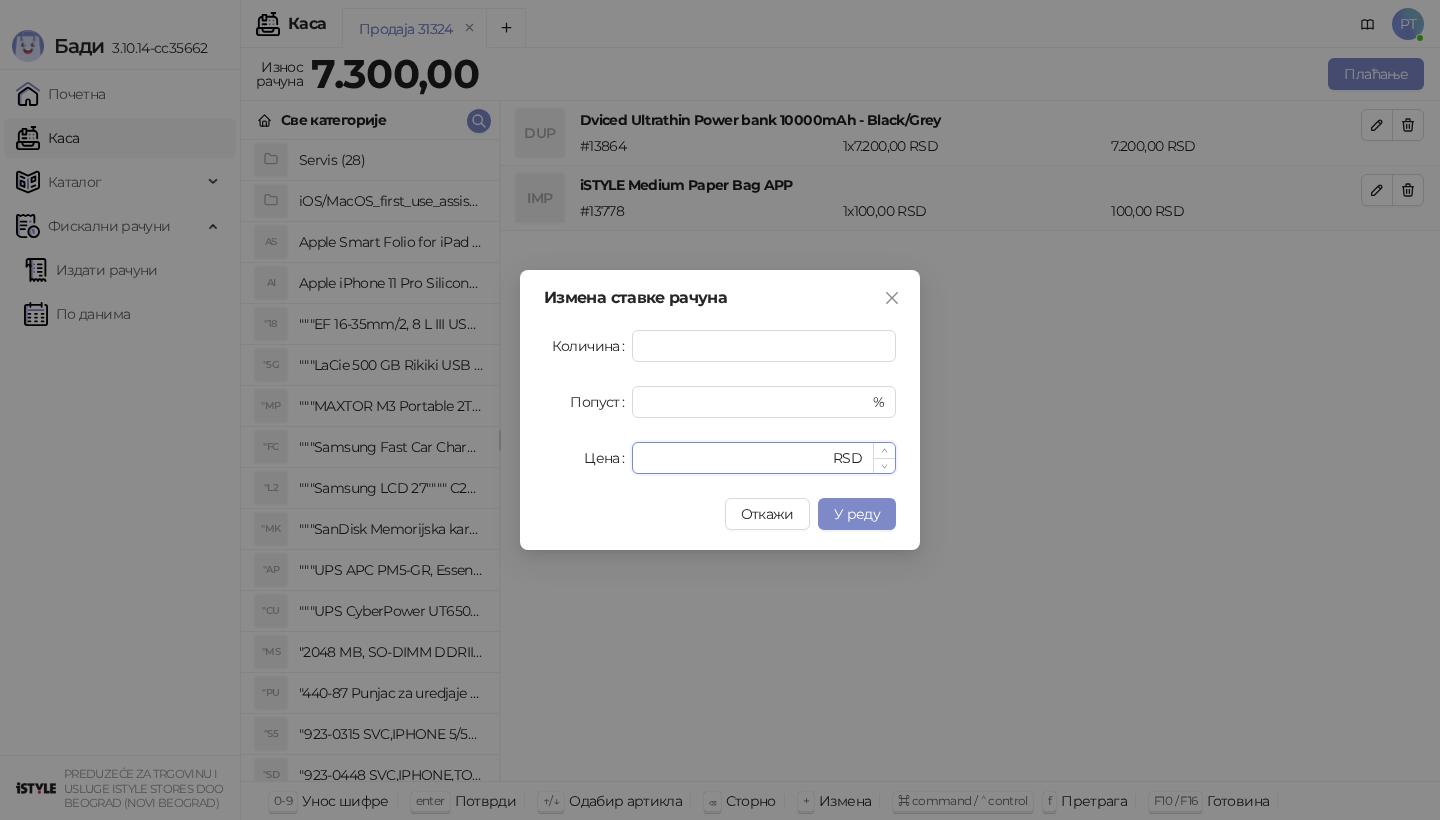type on "****" 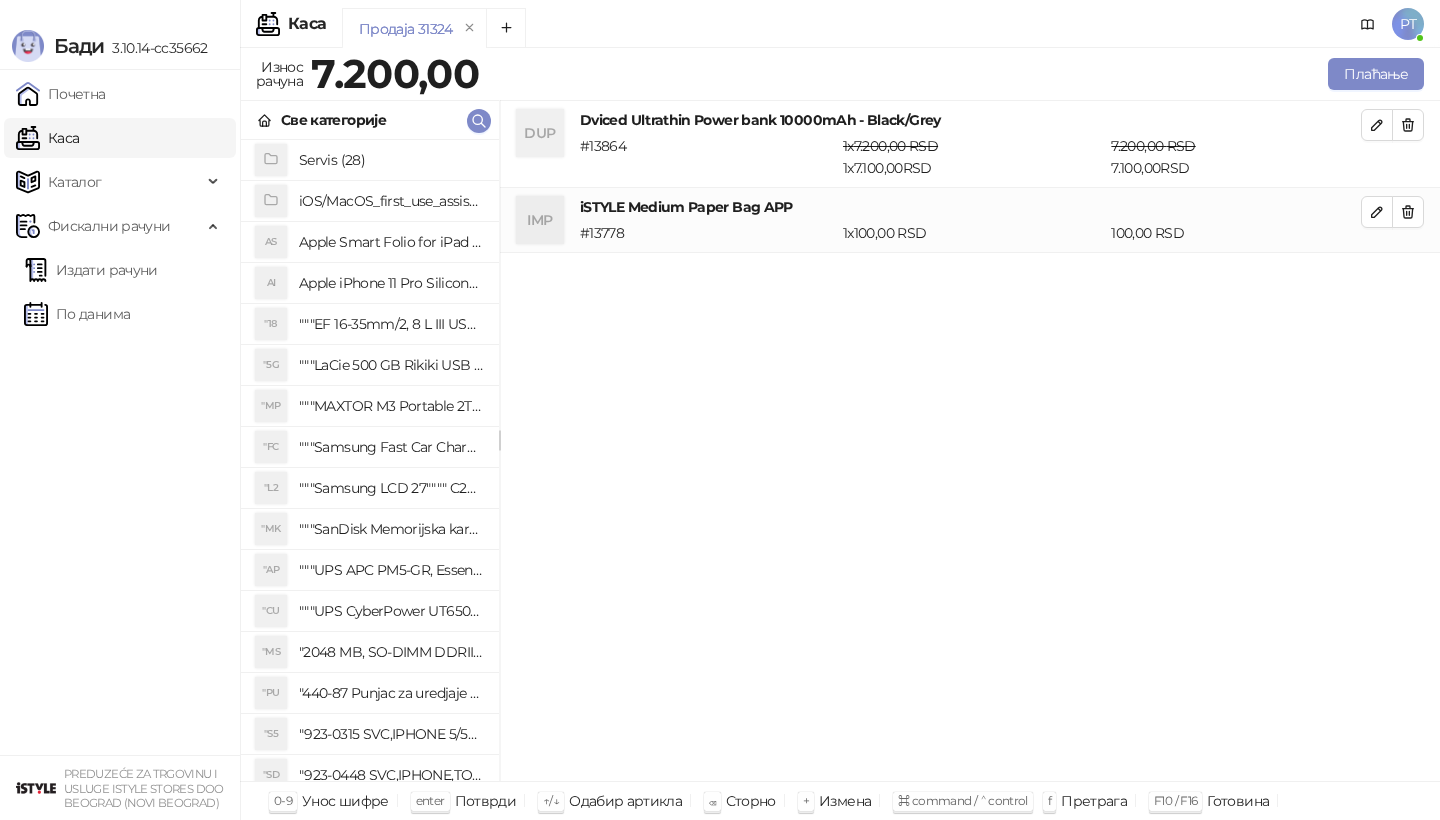 click on "Продаја 31324 Износ рачуна 7.200,00 Плаћање Све категорије Servis (28) iOS/MacOS_first_use_assistance (4) AS  Apple Smart Folio for iPad mini (A17 Pro) - Sage AI  Apple iPhone 11 Pro Silicone Case -  Black "18 """EF 16-35mm/2, 8 L III USM""" "5G """LaCie 500 GB Rikiki USB 3.0 / Ultra Compact & Resistant aluminum / USB 3.0 / 2.5""""""" "MP """MAXTOR M3 Portable 2TB 2.5"""" crni eksterni hard disk HX-M201TCB/GM""" "FC """Samsung Fast Car Charge Adapter, brzi auto punja_, boja crna""" "L2 """Samsung LCD 27"""" C27F390FHUXEN""" "MK """SanDisk Memorijska kartica 256GB microSDXC sa SD adapterom SDSQXA1-256G-GN6MA - Extreme PLUS, A2, UHS-I, V30, U3, Class 10, Brzina _itanja 160 MB/s, Brzina upisa 90 MB/s""" "AP """UPS APC PM5-GR, Essential Surge Arrest,5 utic_nica""" "CU """UPS CyberPower UT650EG, 650VA/360W , line-int., s_uko, desktop""" "MS "2048 MB, SO-DIMM DDRII, 667 MHz, Napajanje 1,8 0,1 V, Latencija CL5" "PU "440-87 Punjac za uredjaje sa micro USB portom 4/1, Stand." "S5" at bounding box center [840, 434] 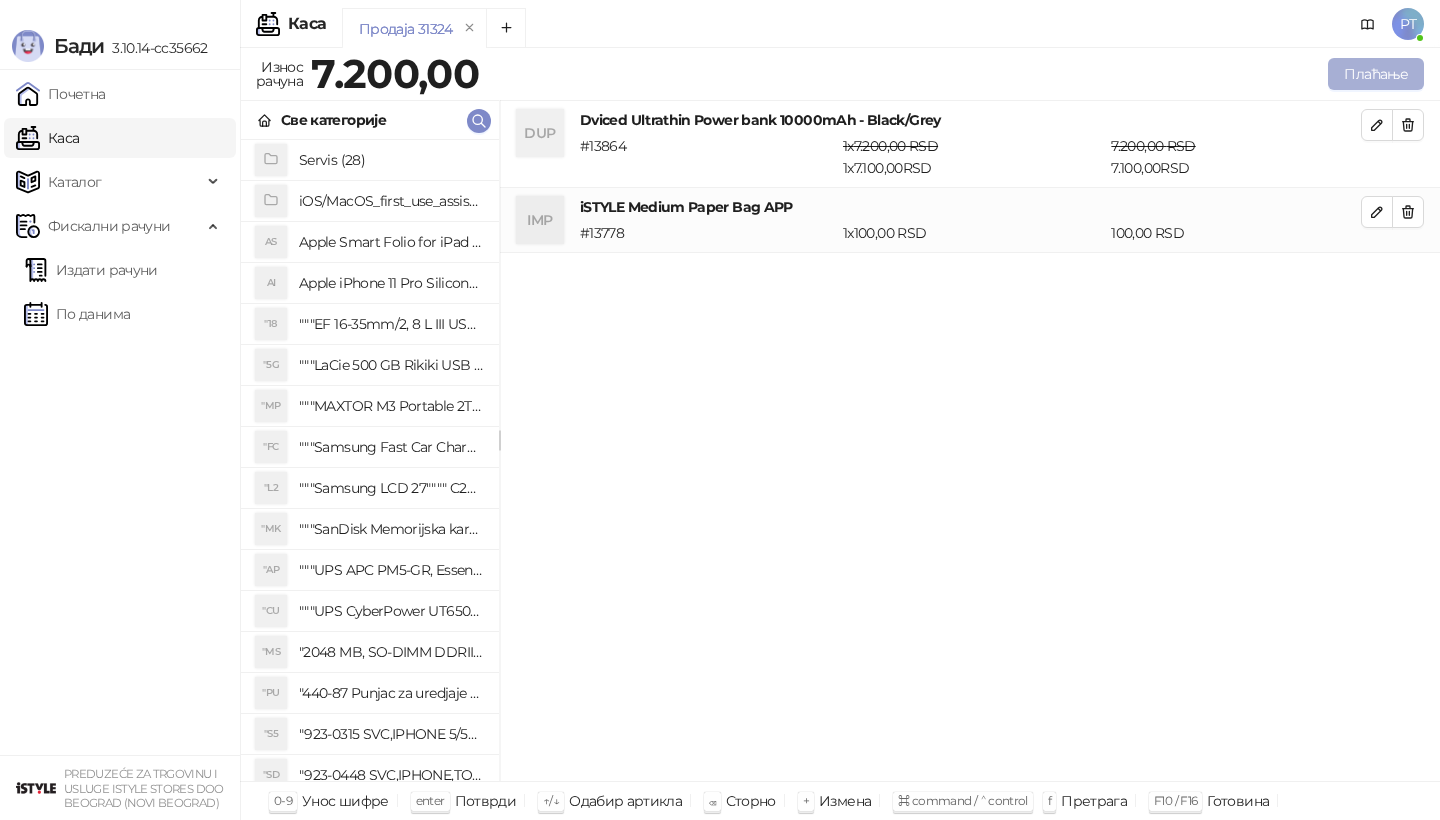 click on "Плаћање" at bounding box center [1376, 74] 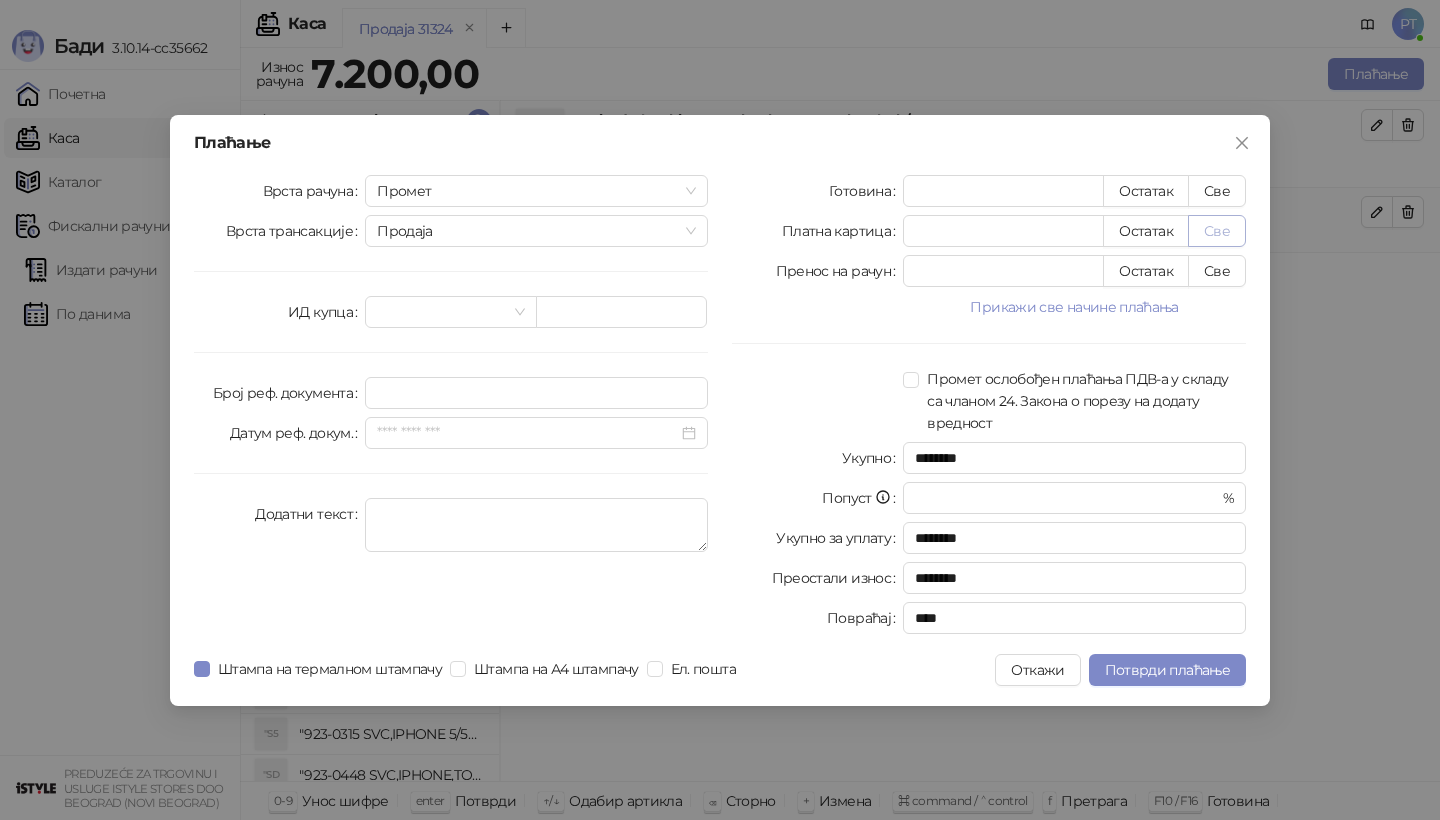 click on "Све" at bounding box center (1217, 231) 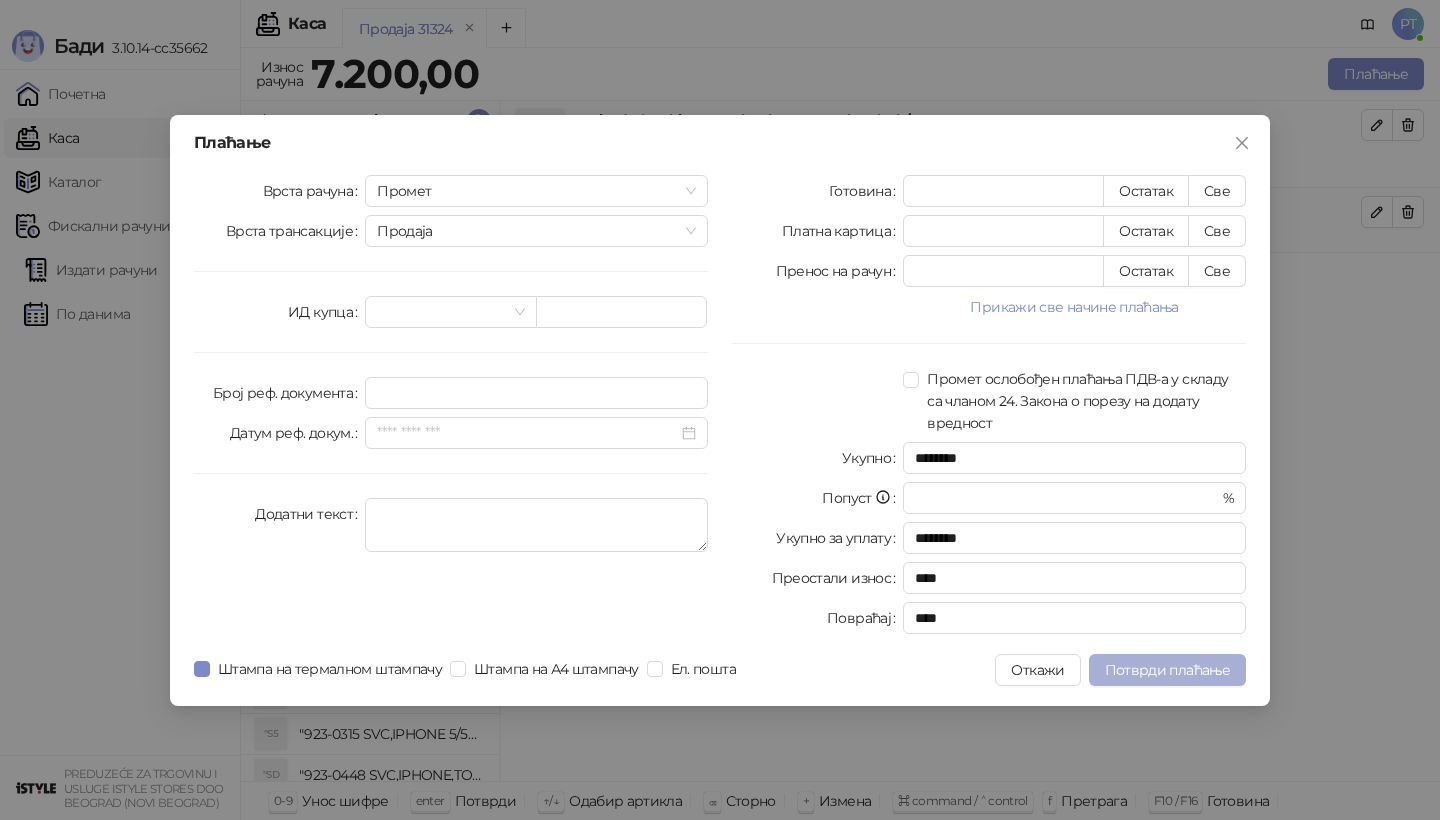 click on "Потврди плаћање" at bounding box center [1167, 670] 